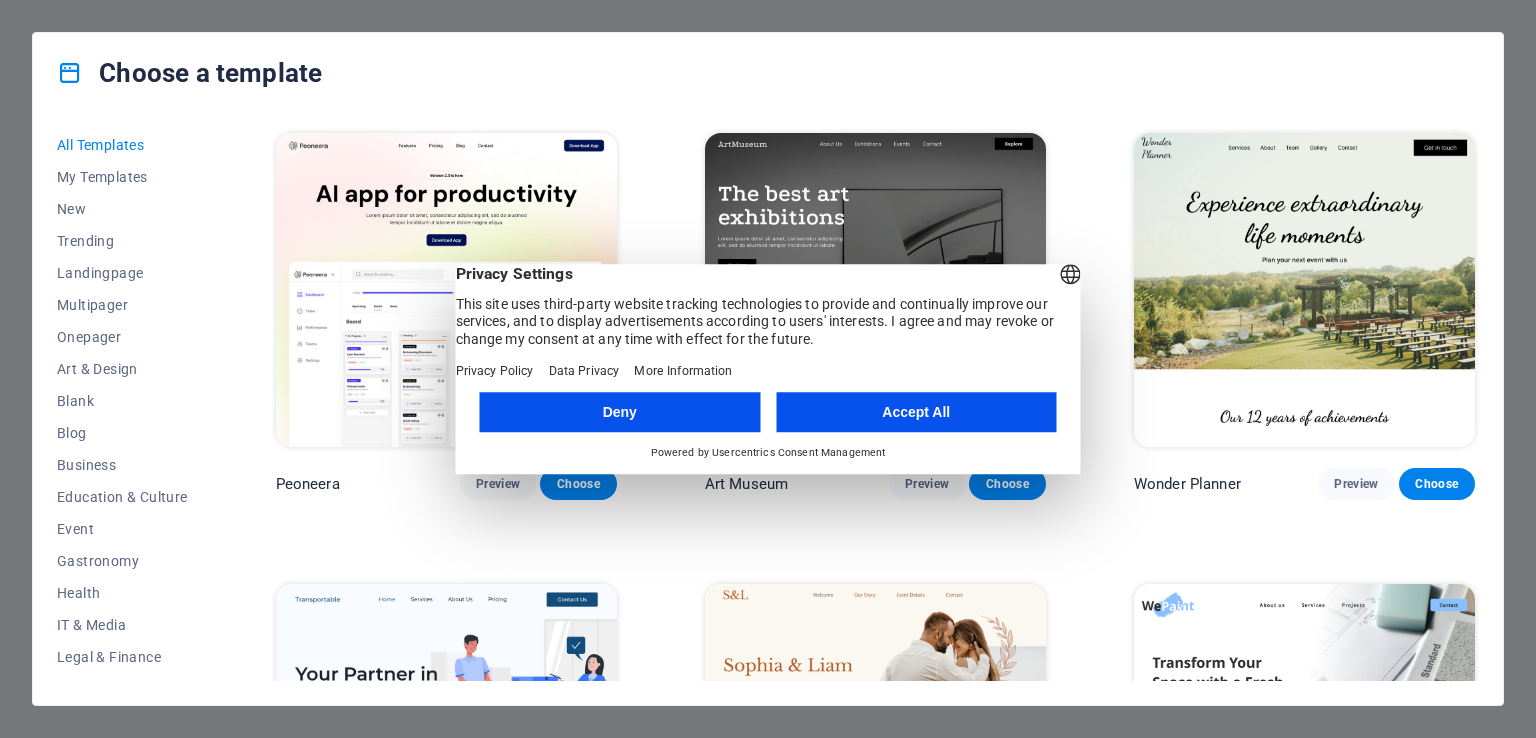 scroll, scrollTop: 0, scrollLeft: 0, axis: both 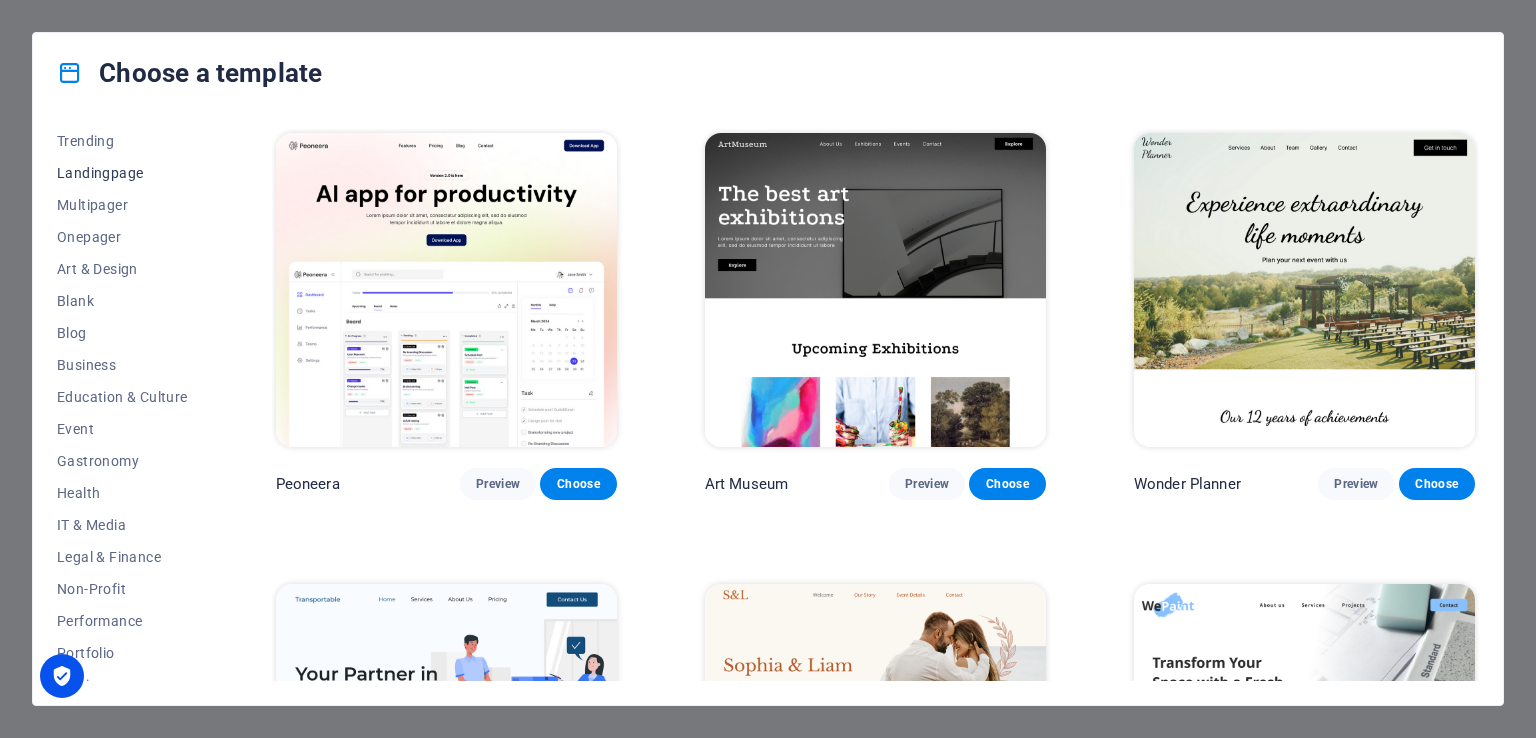 click on "Landingpage" at bounding box center [122, 173] 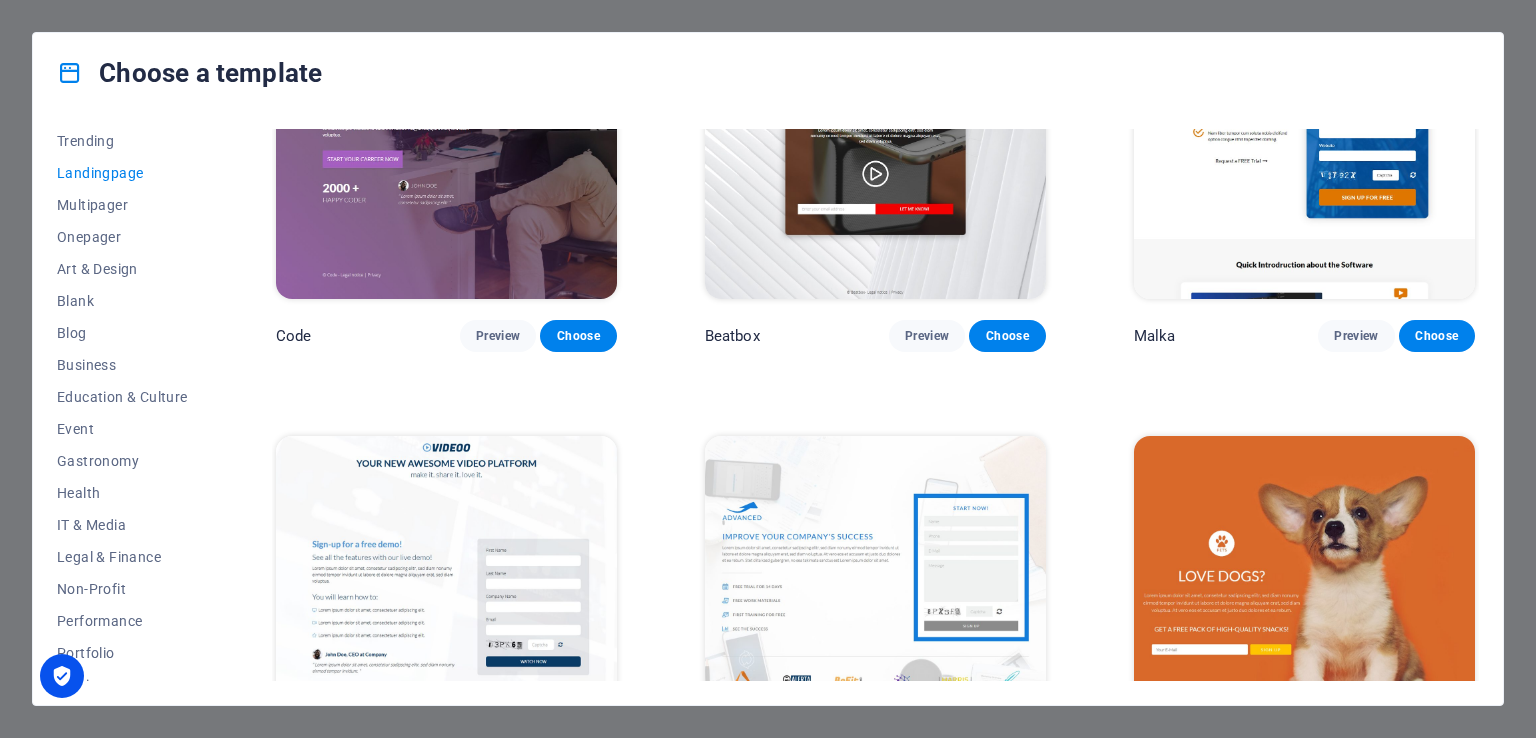 scroll, scrollTop: 0, scrollLeft: 0, axis: both 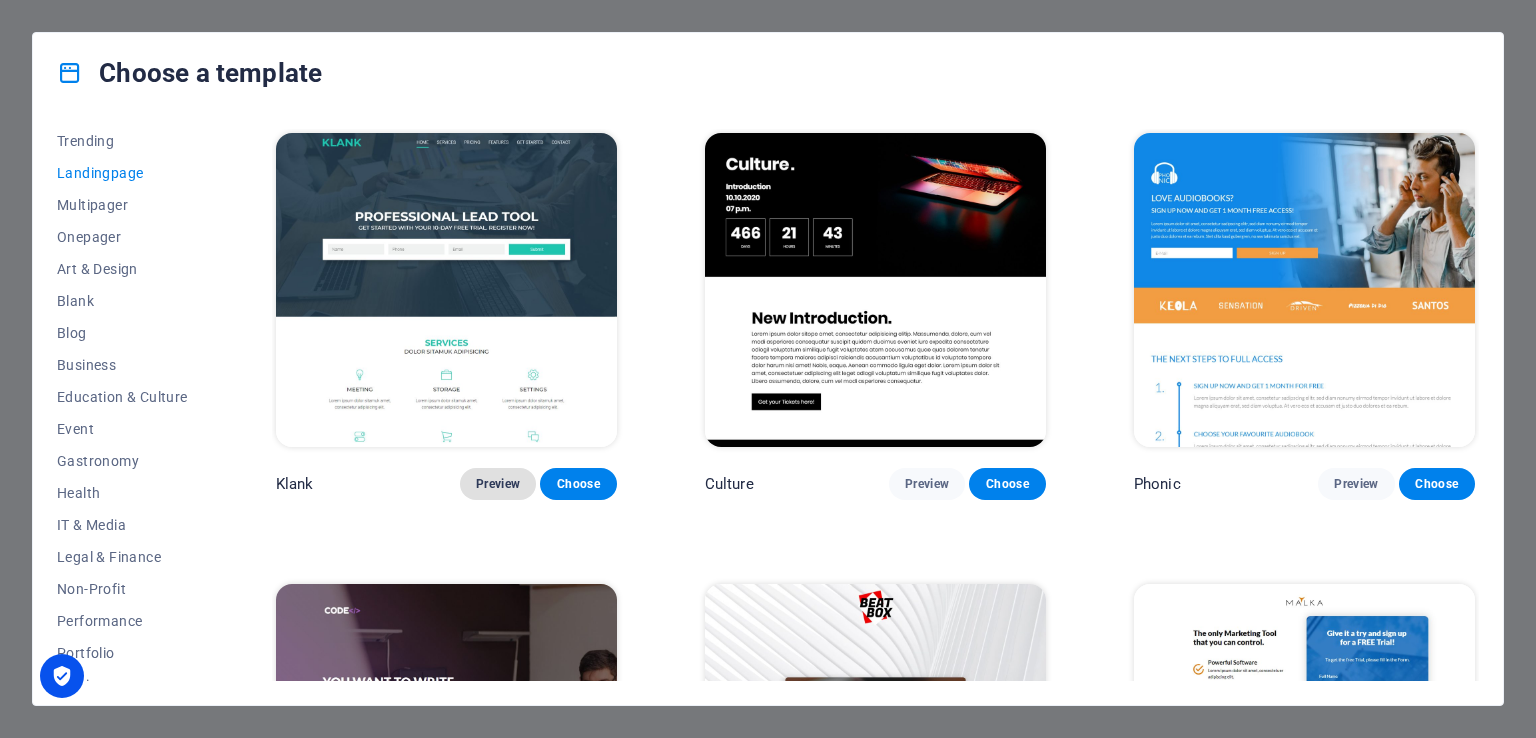 click on "Preview" at bounding box center (498, 484) 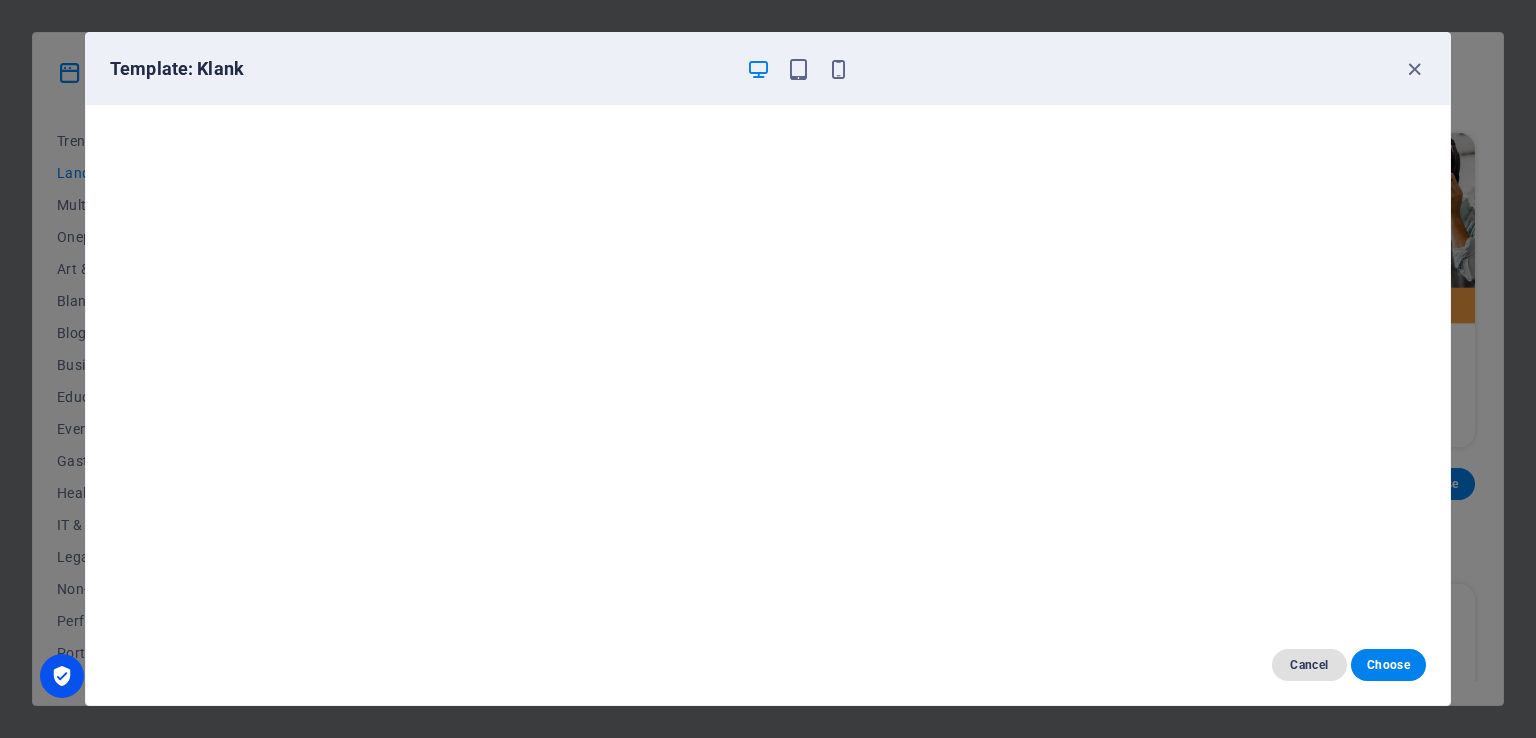 click on "Cancel" at bounding box center (1309, 665) 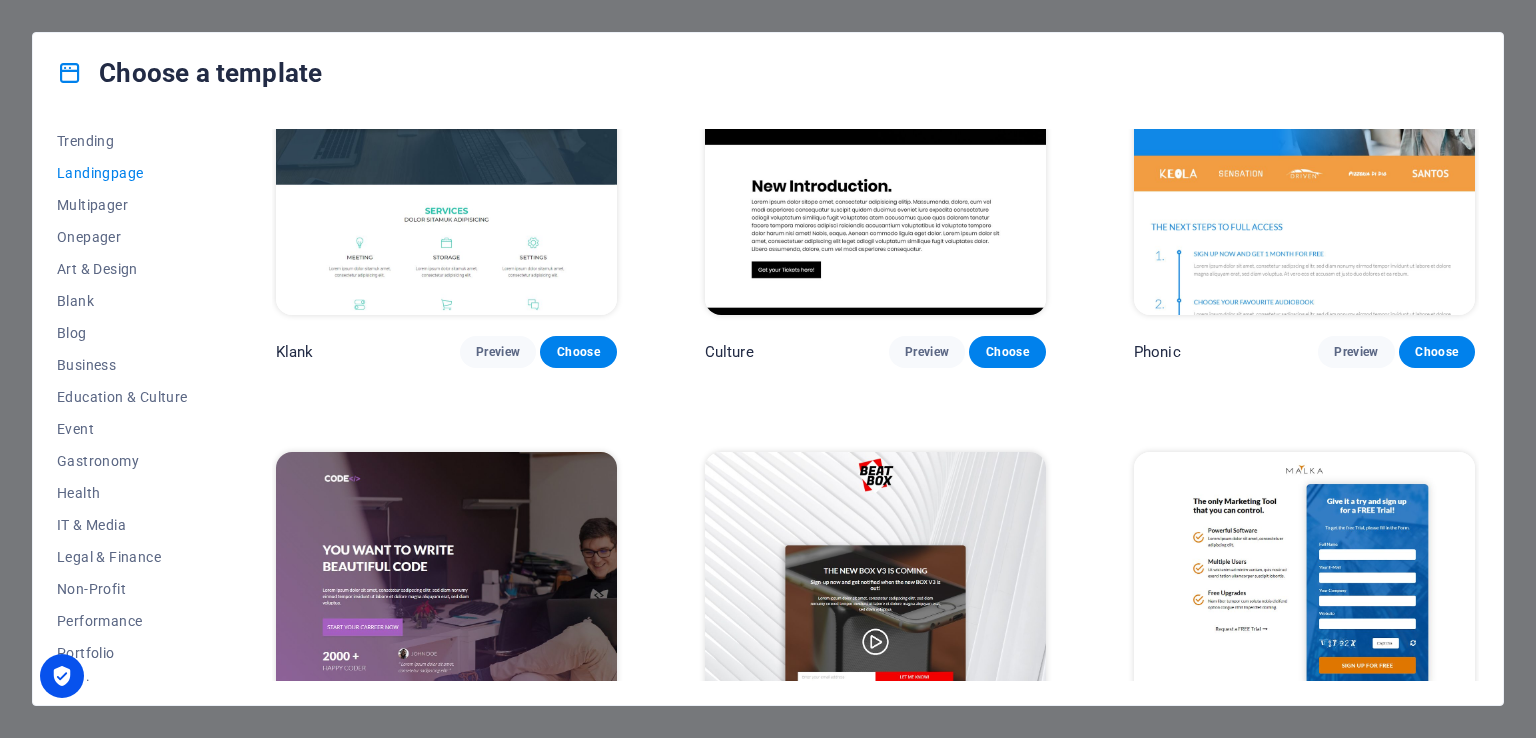 scroll, scrollTop: 0, scrollLeft: 0, axis: both 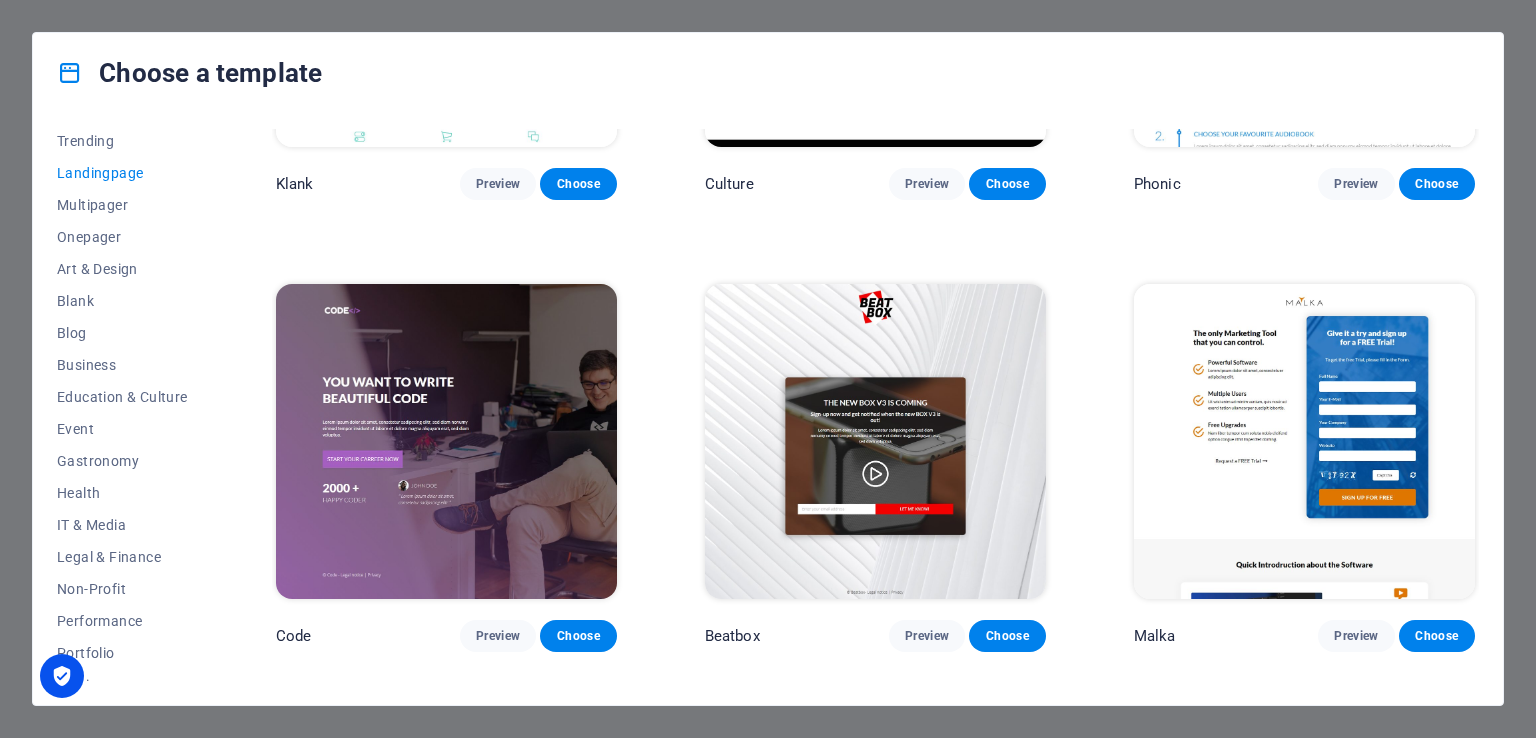 click at bounding box center (446, 441) 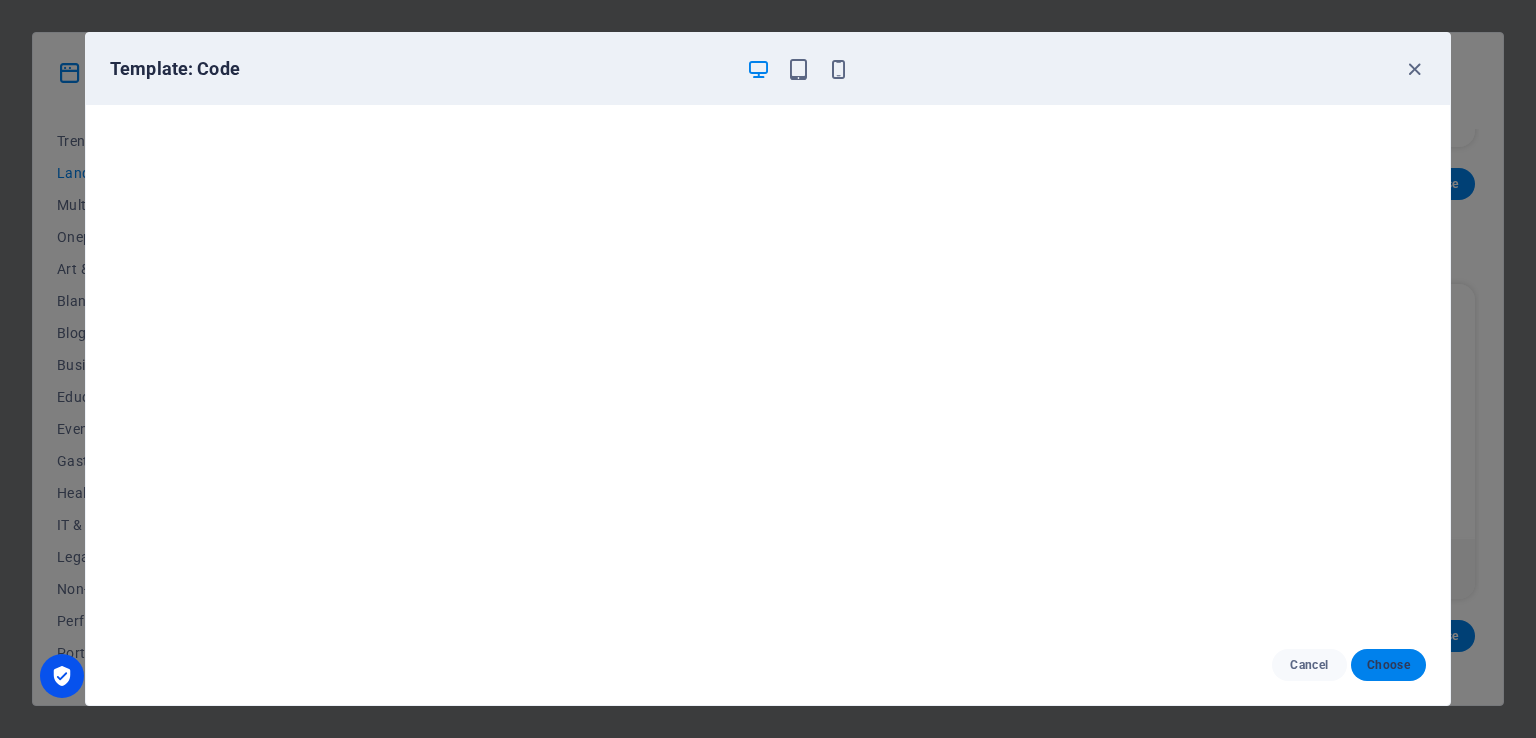 click on "Choose" at bounding box center [1388, 665] 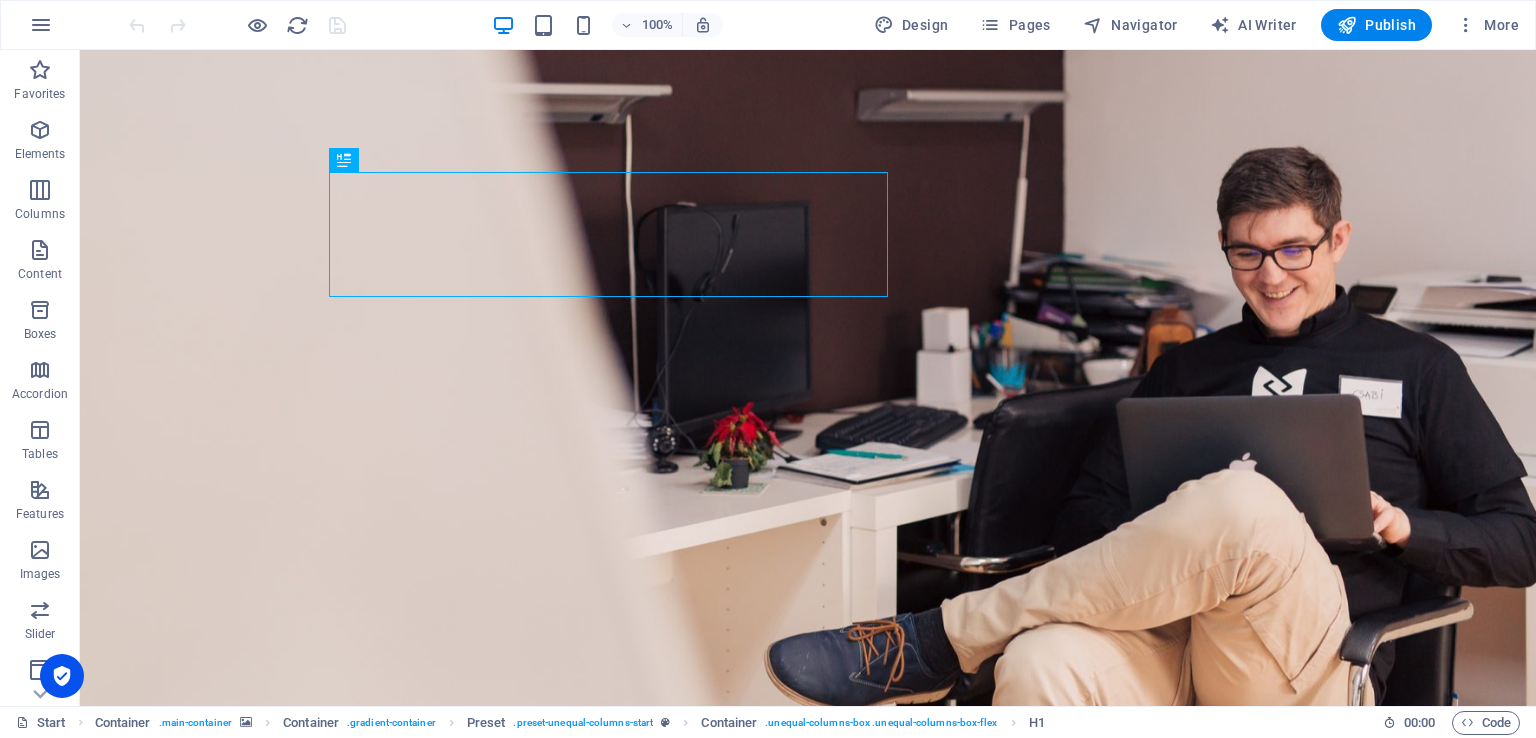 scroll, scrollTop: 0, scrollLeft: 0, axis: both 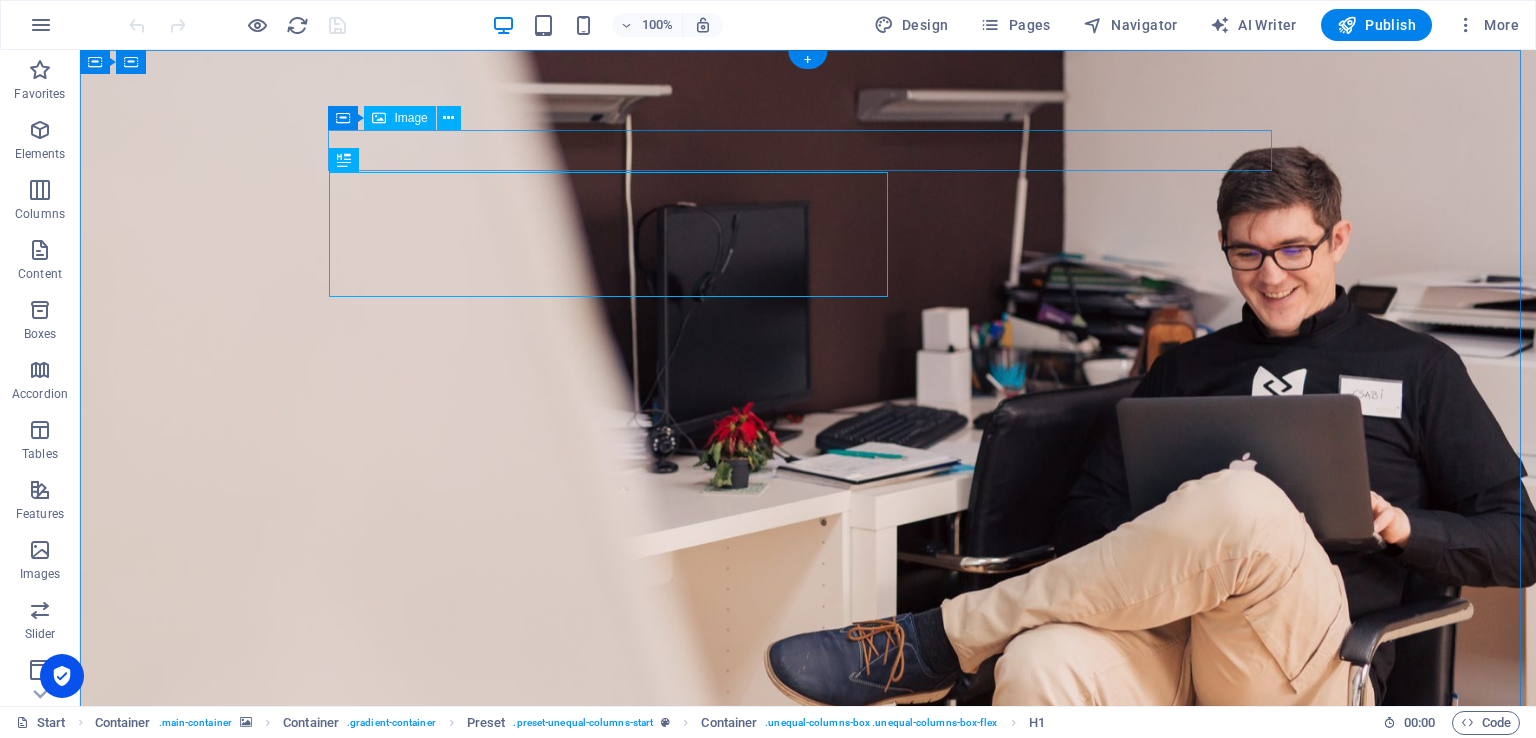 click at bounding box center [808, 910] 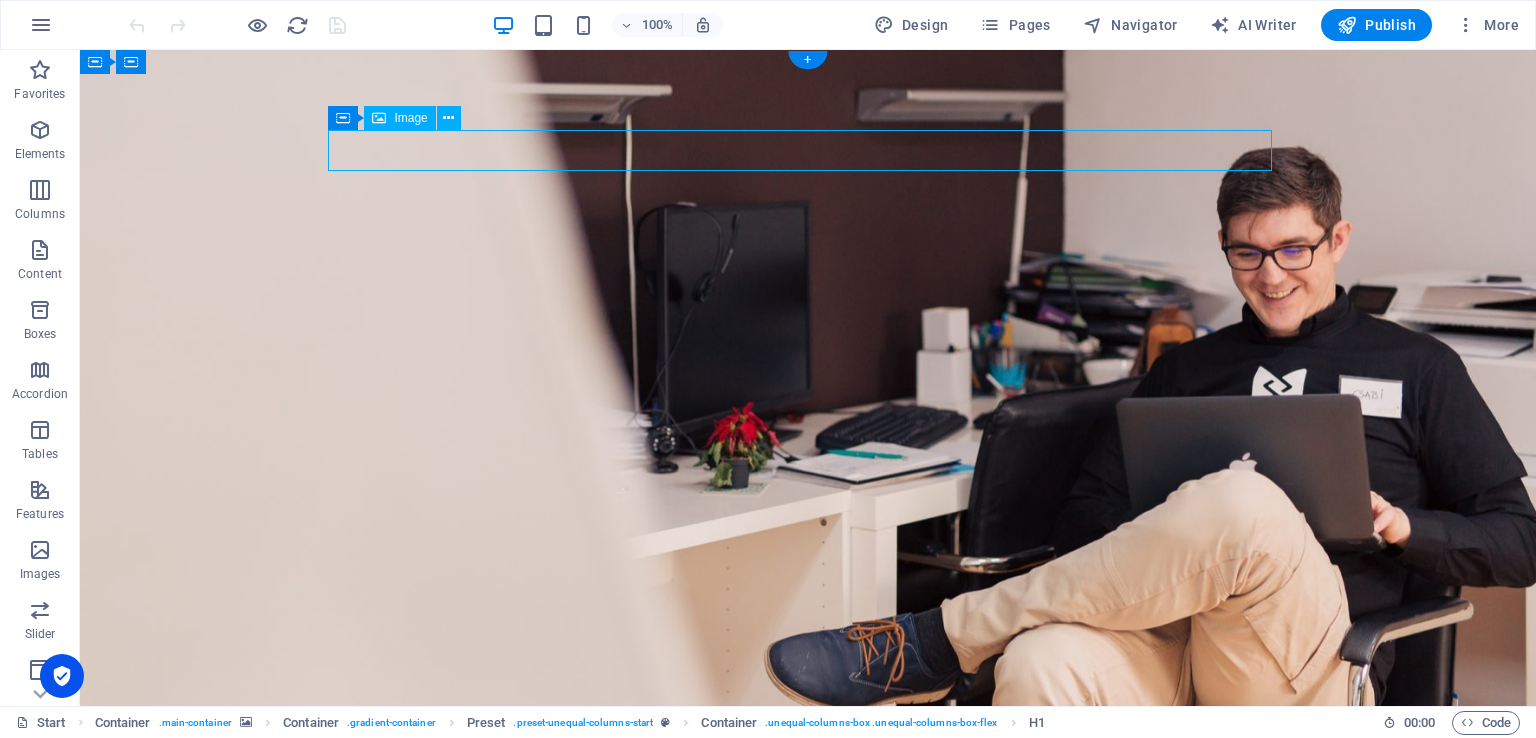 click at bounding box center (808, 910) 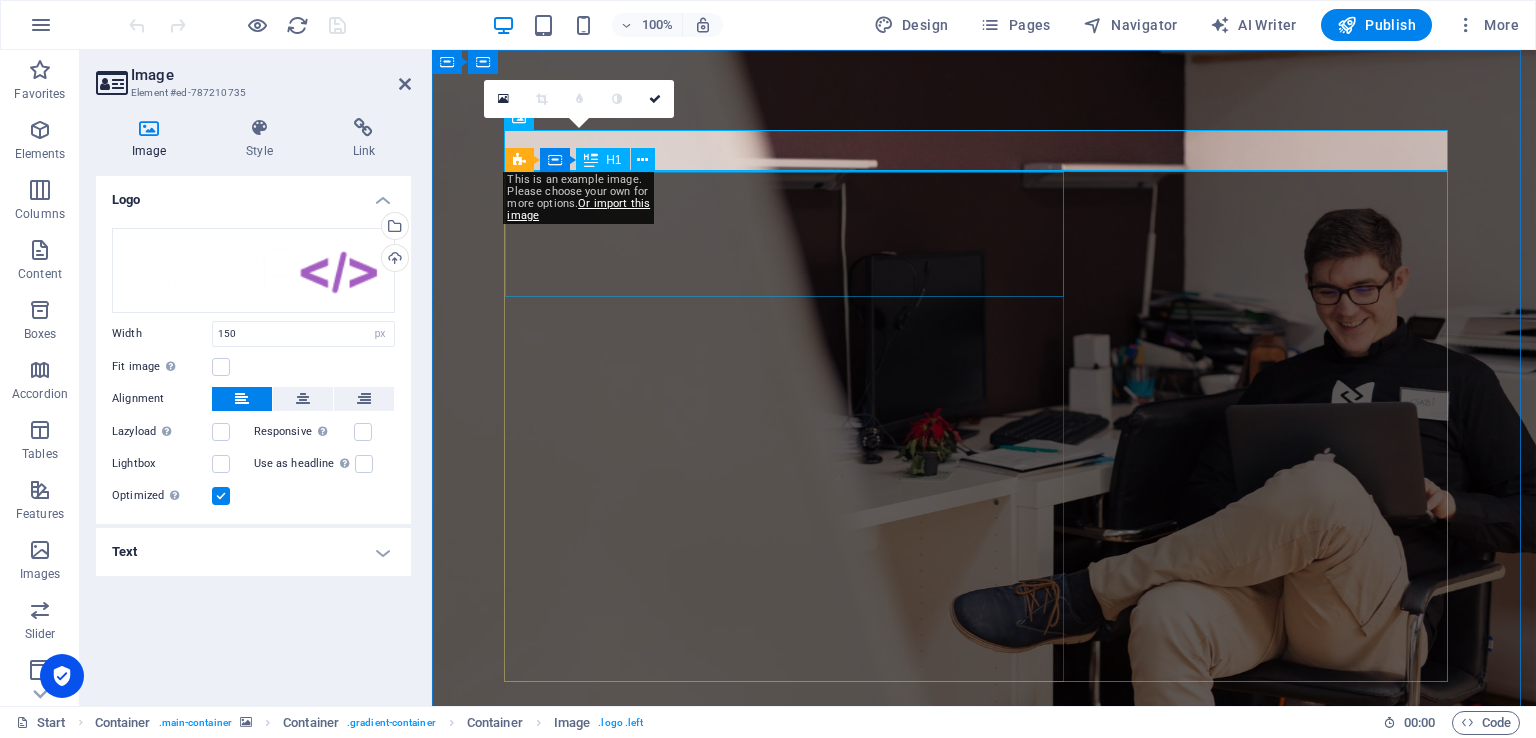 click on "You want to write beautiful code" at bounding box center [984, 963] 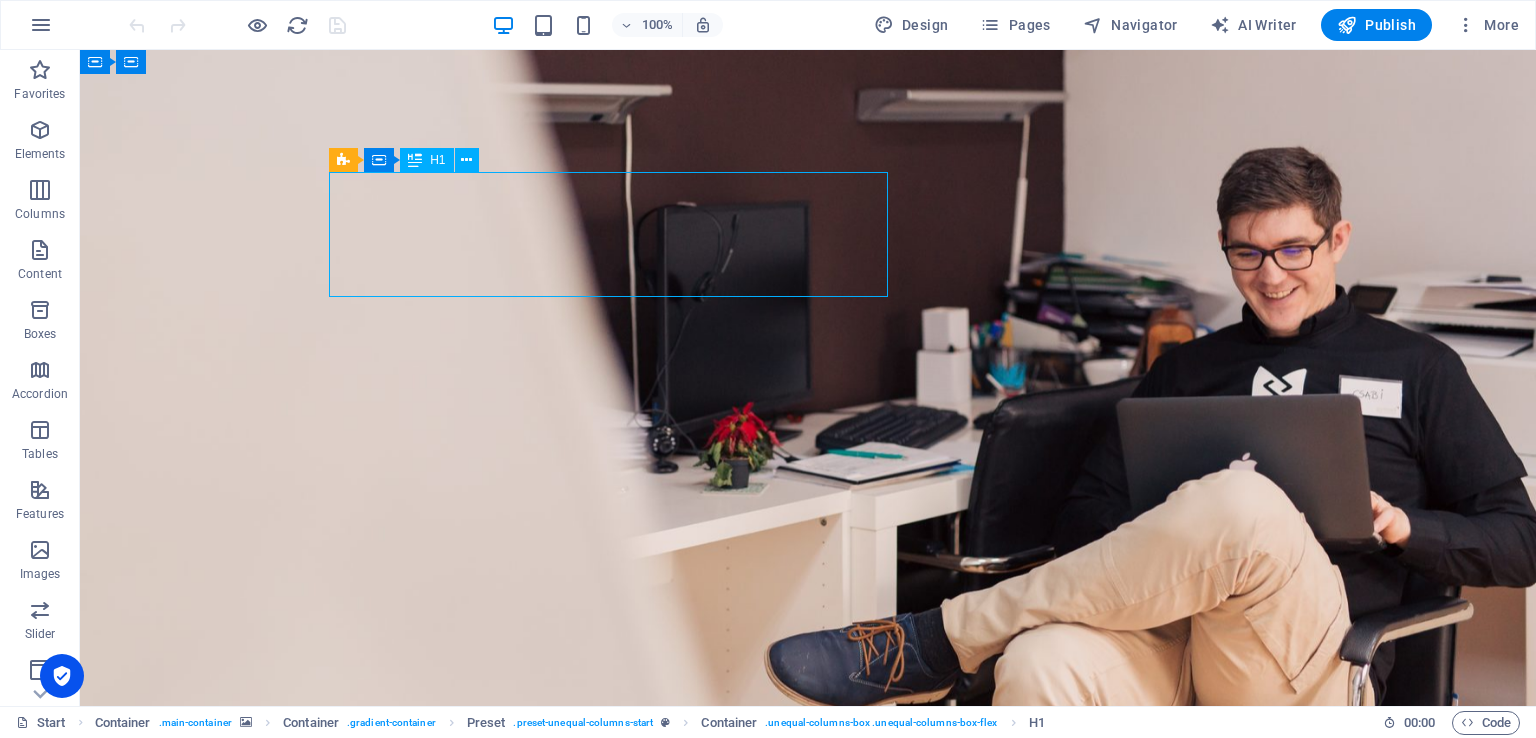 click on "You want to write beautiful code" at bounding box center (808, 963) 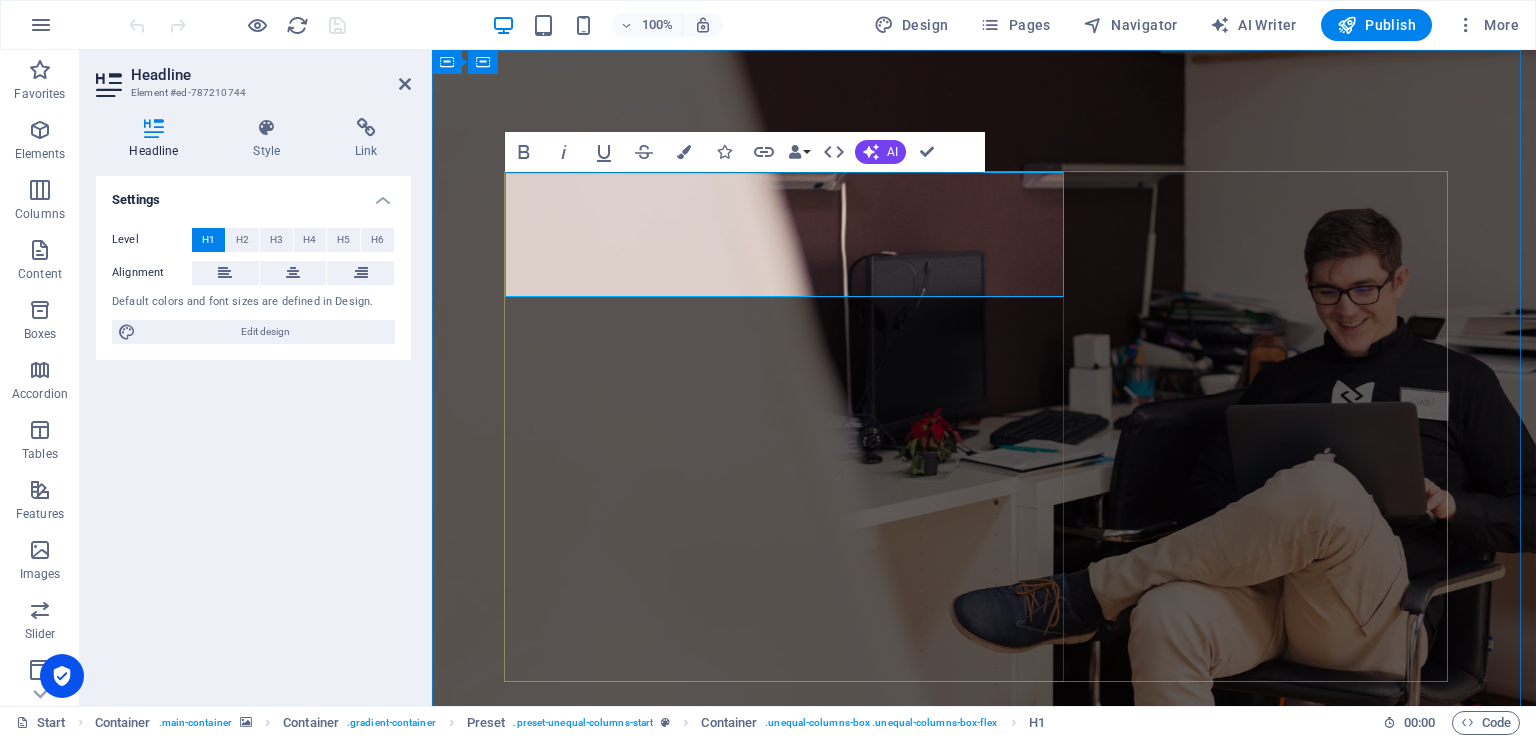 type 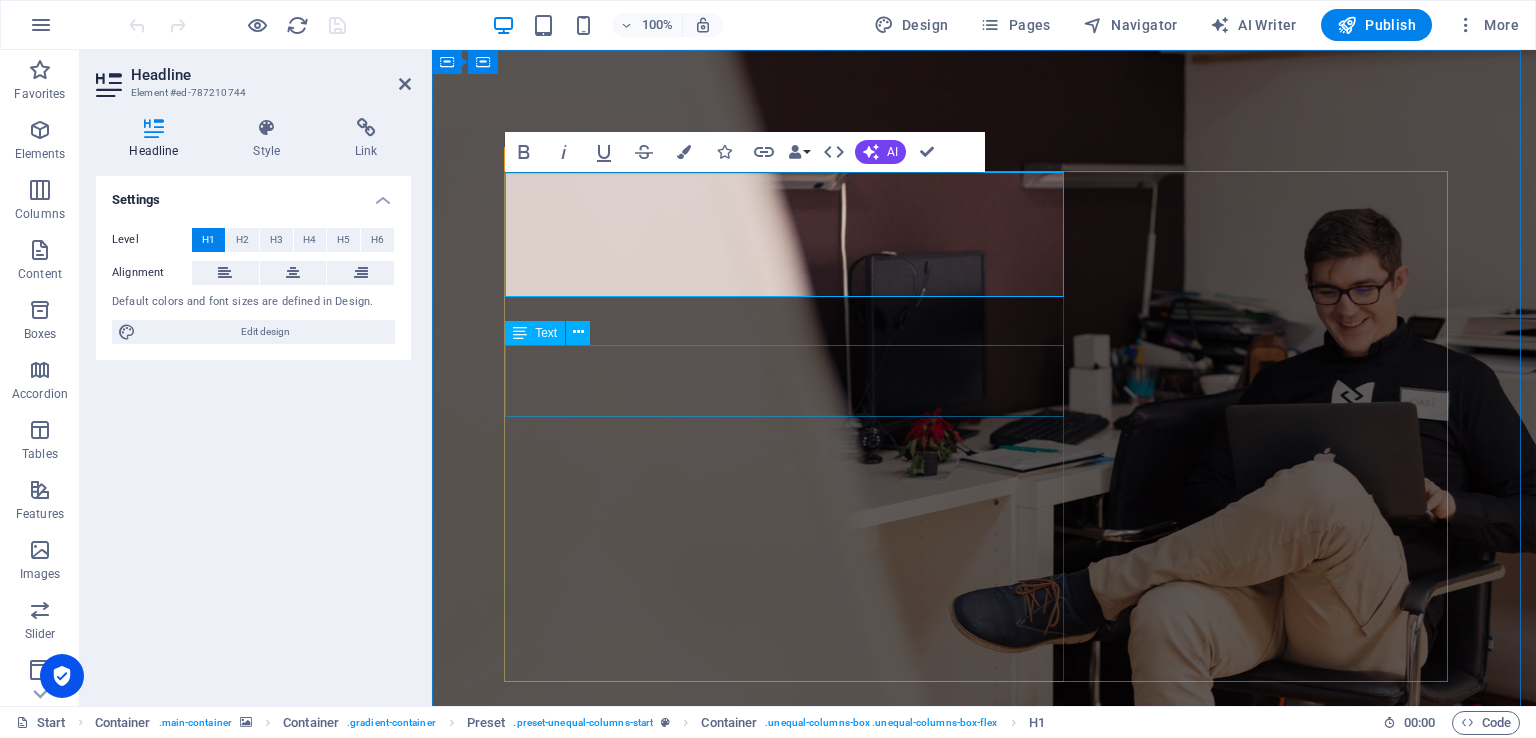 click on "Lorem ipsum dolor sit amet, consetetur sadipscing elitr, sed diam nonumy eirmod tempor invidunt ut labore et dolore magna aliquyam erat, sed diam voluptua." at bounding box center (984, 1129) 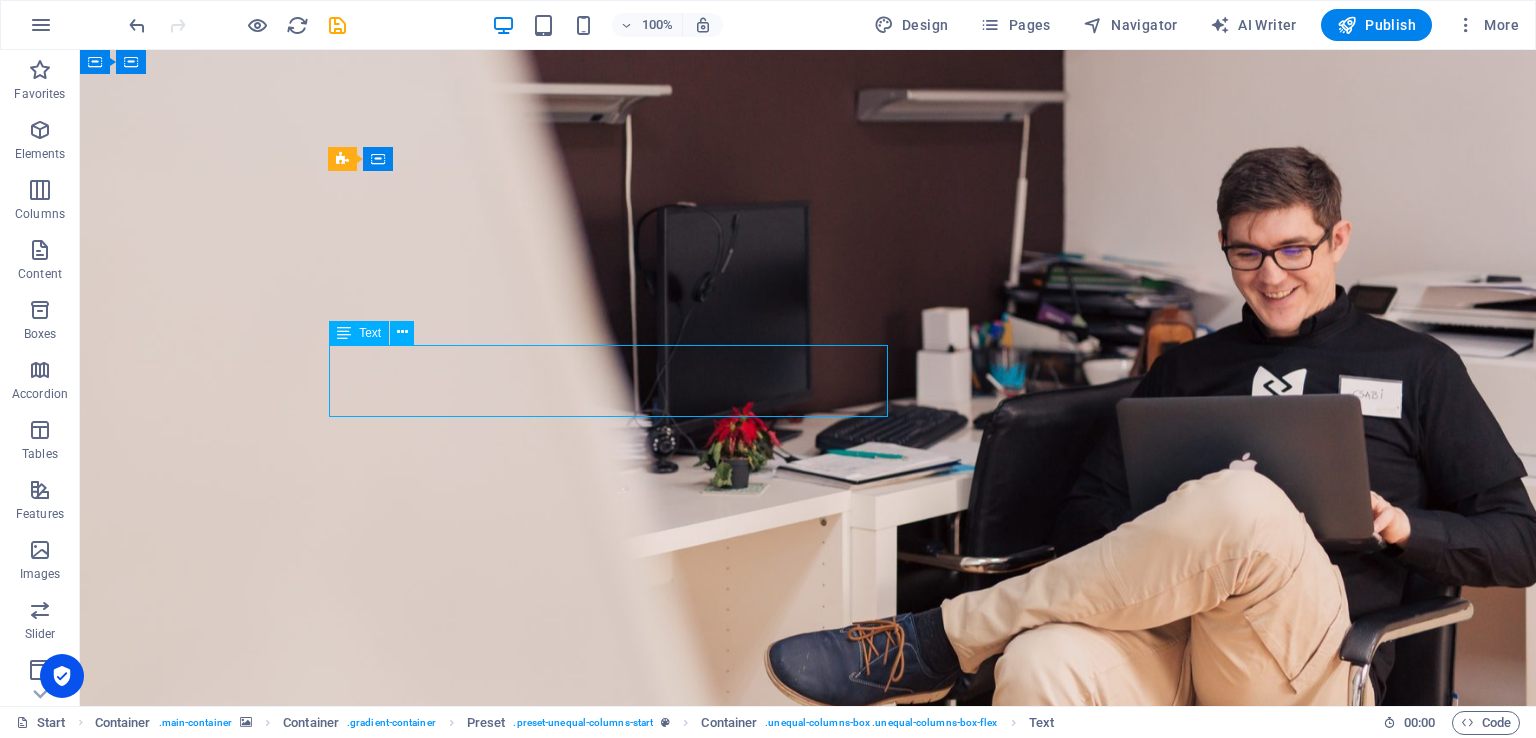 click on "Lorem ipsum dolor sit amet, consetetur sadipscing elitr, sed diam nonumy eirmod tempor invidunt ut labore et dolore magna aliquyam erat, sed diam voluptua." at bounding box center (808, 1129) 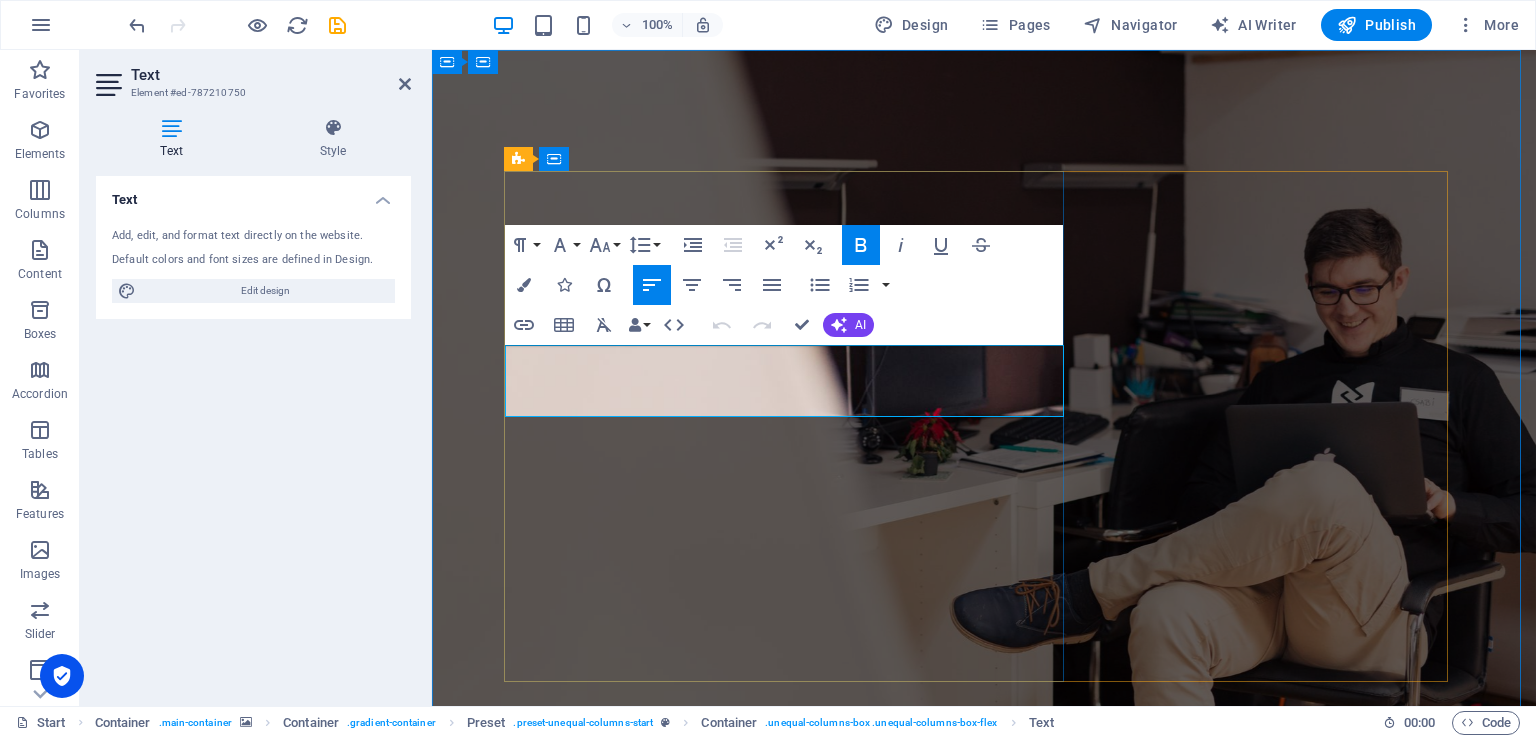 click on "Lorem ipsum dolor sit amet, consetetur sadipscing elitr, sed diam nonumy eirmod tempor invidunt ut labore et dolore magna aliquyam erat, sed diam voluptua." at bounding box center [956, 1129] 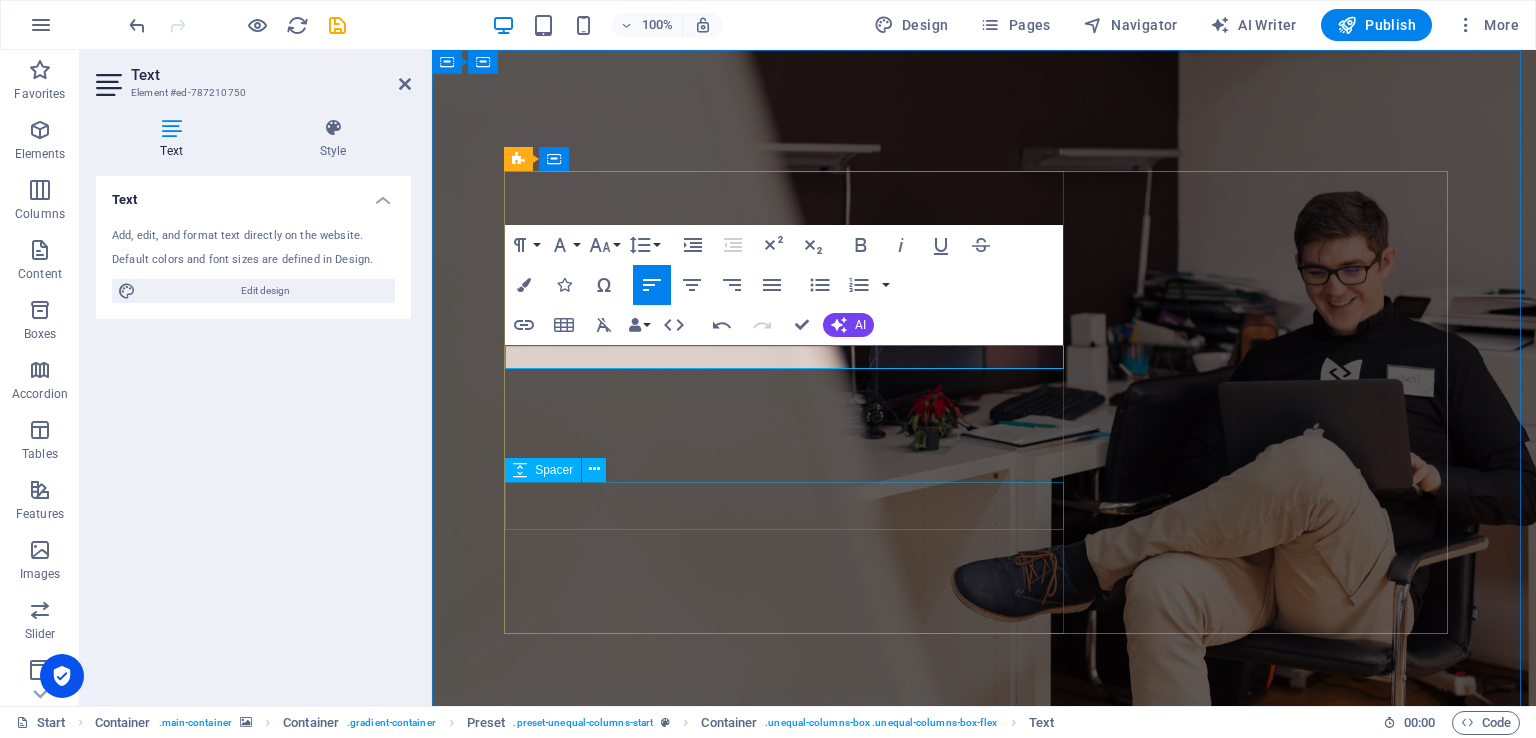 click at bounding box center (984, 1218) 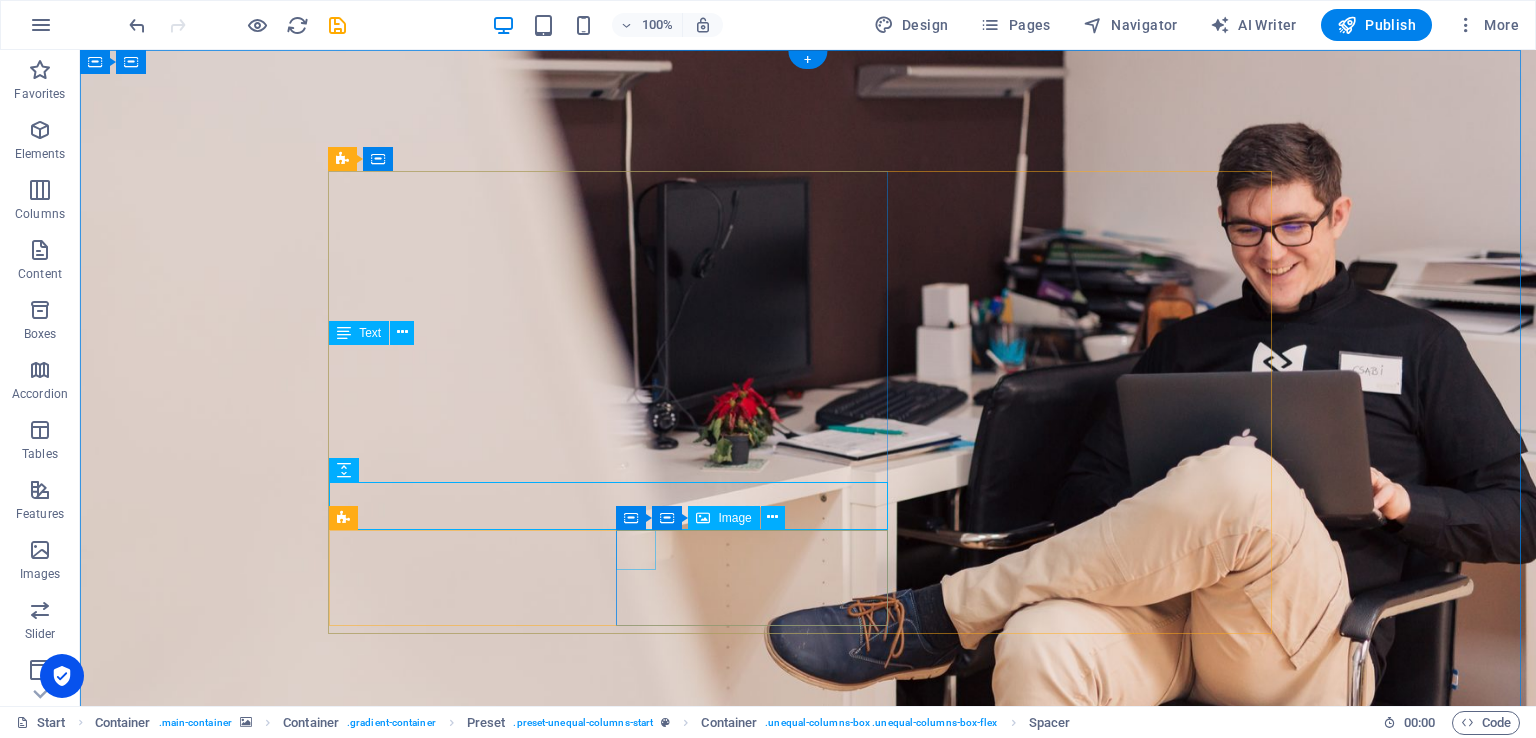 click at bounding box center (803, 1360) 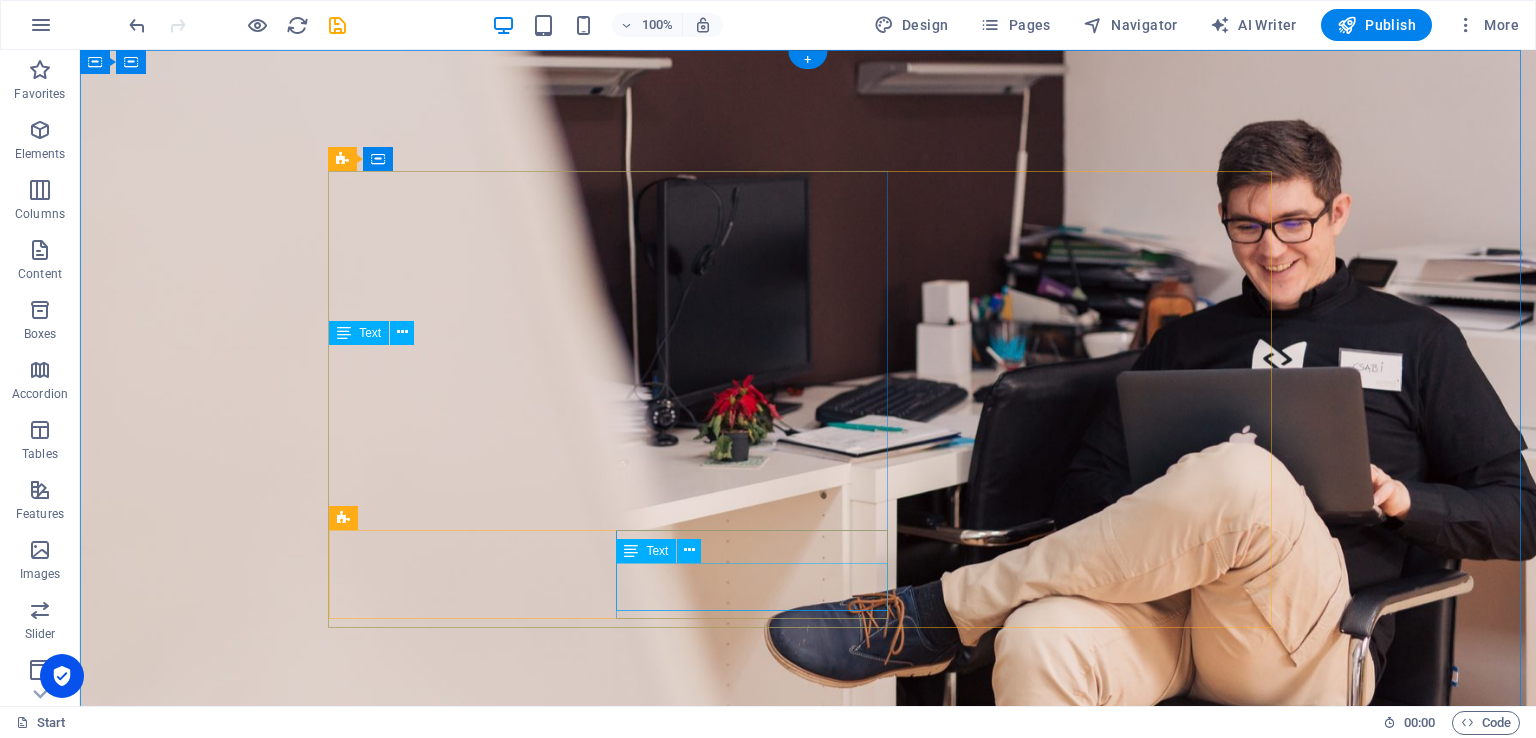 click on "" Lorem ipsum dolor sit amet, consetetur sadipscing elitr "" at bounding box center [808, 1379] 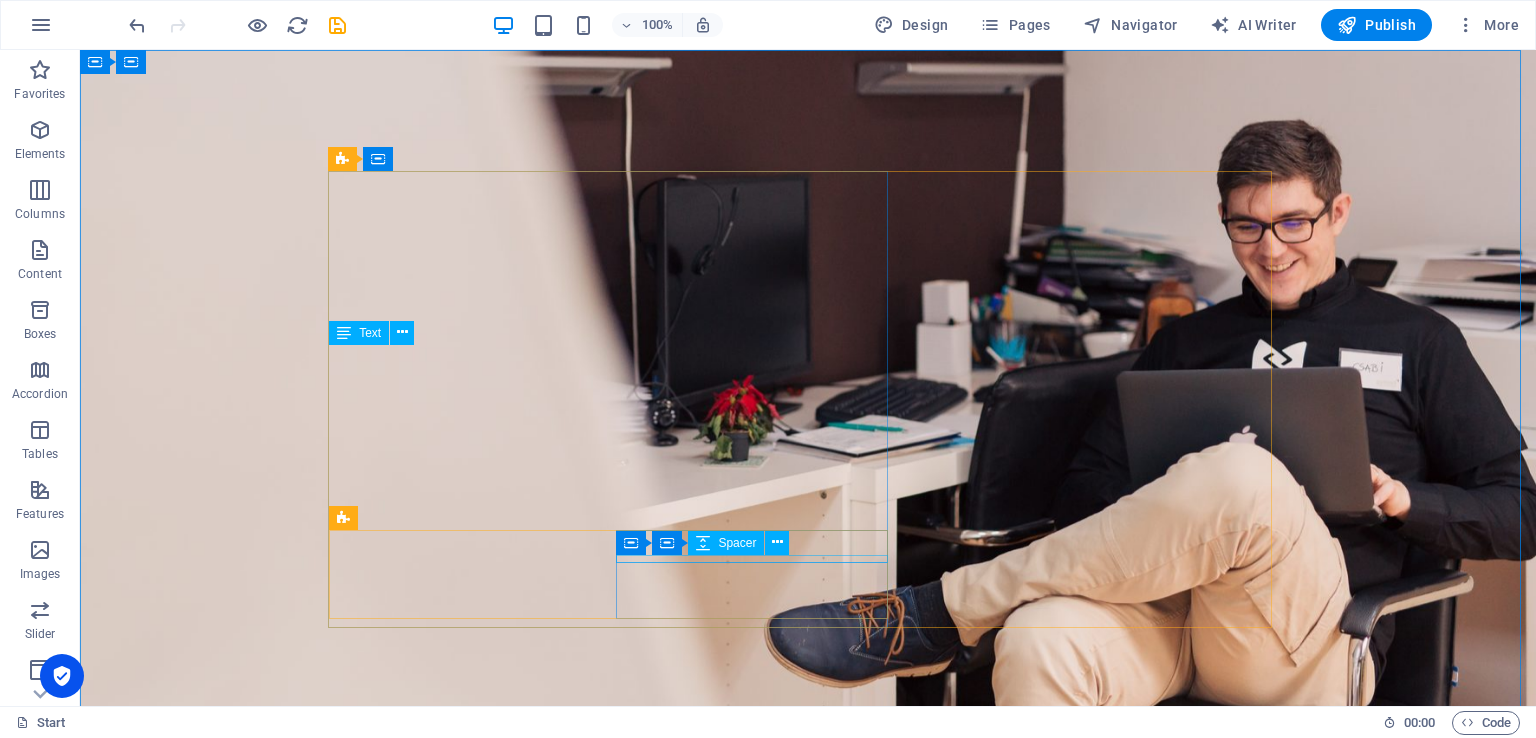 click on "Container   Container   Spacer" at bounding box center [709, 543] 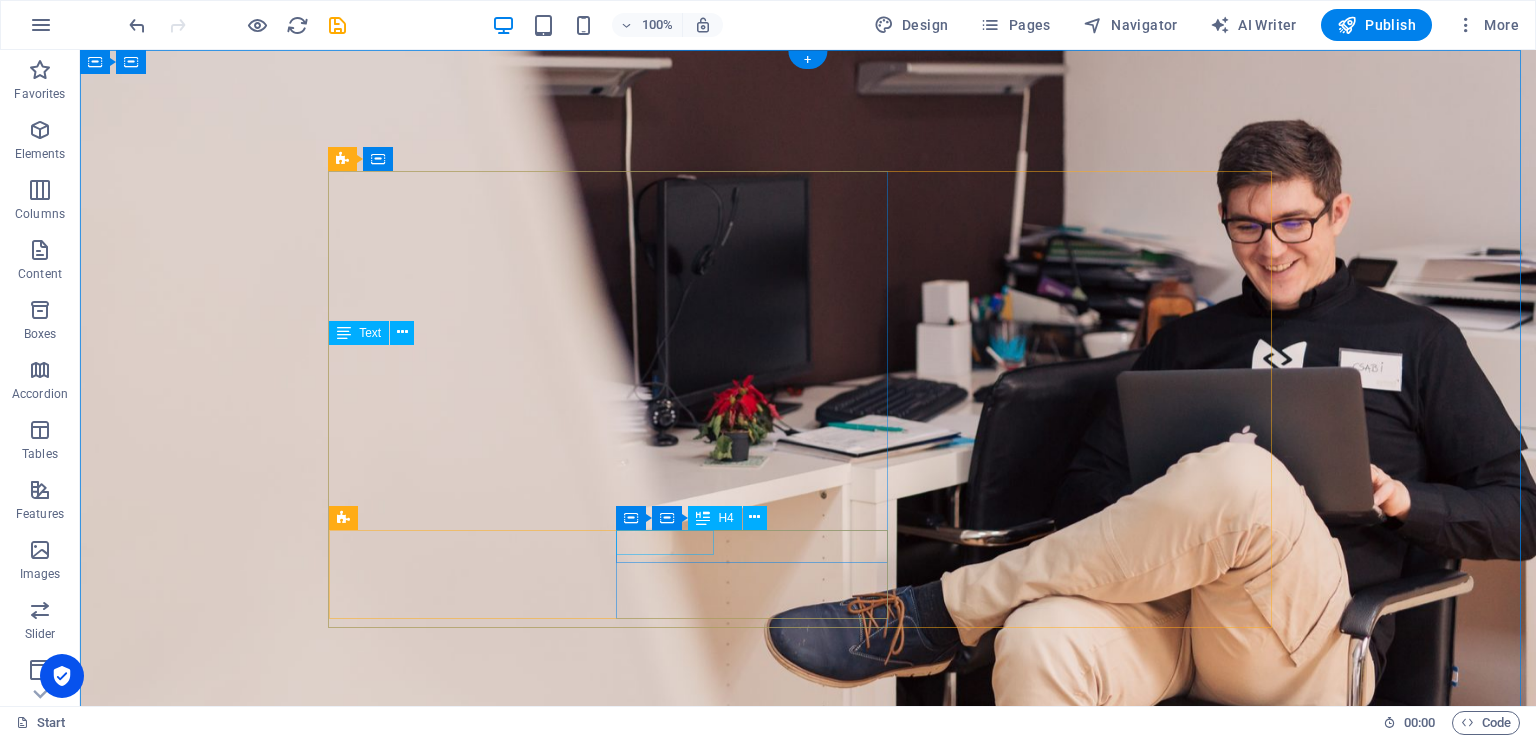 click on "John Doe" at bounding box center (808, 1346) 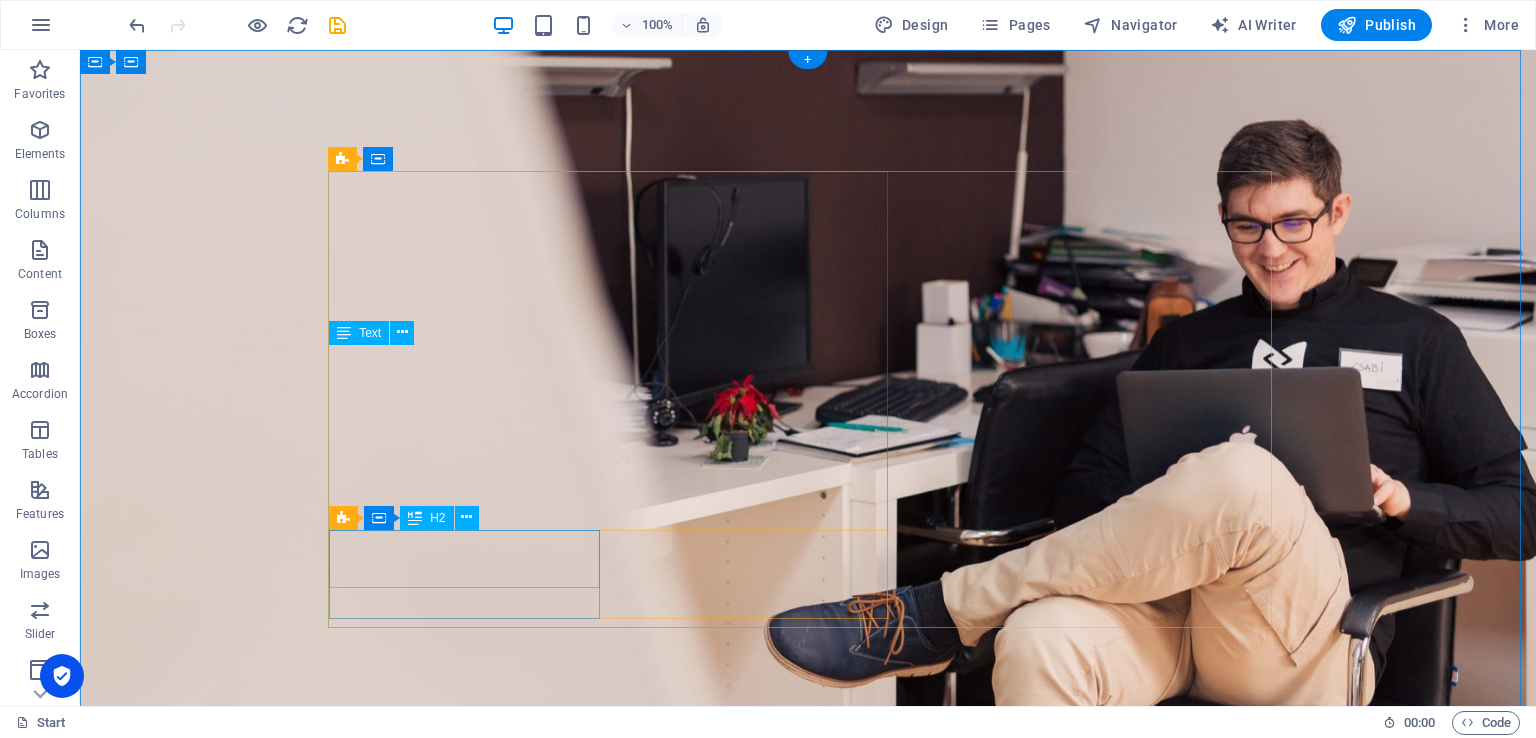 click on "2000 +" at bounding box center [808, 1265] 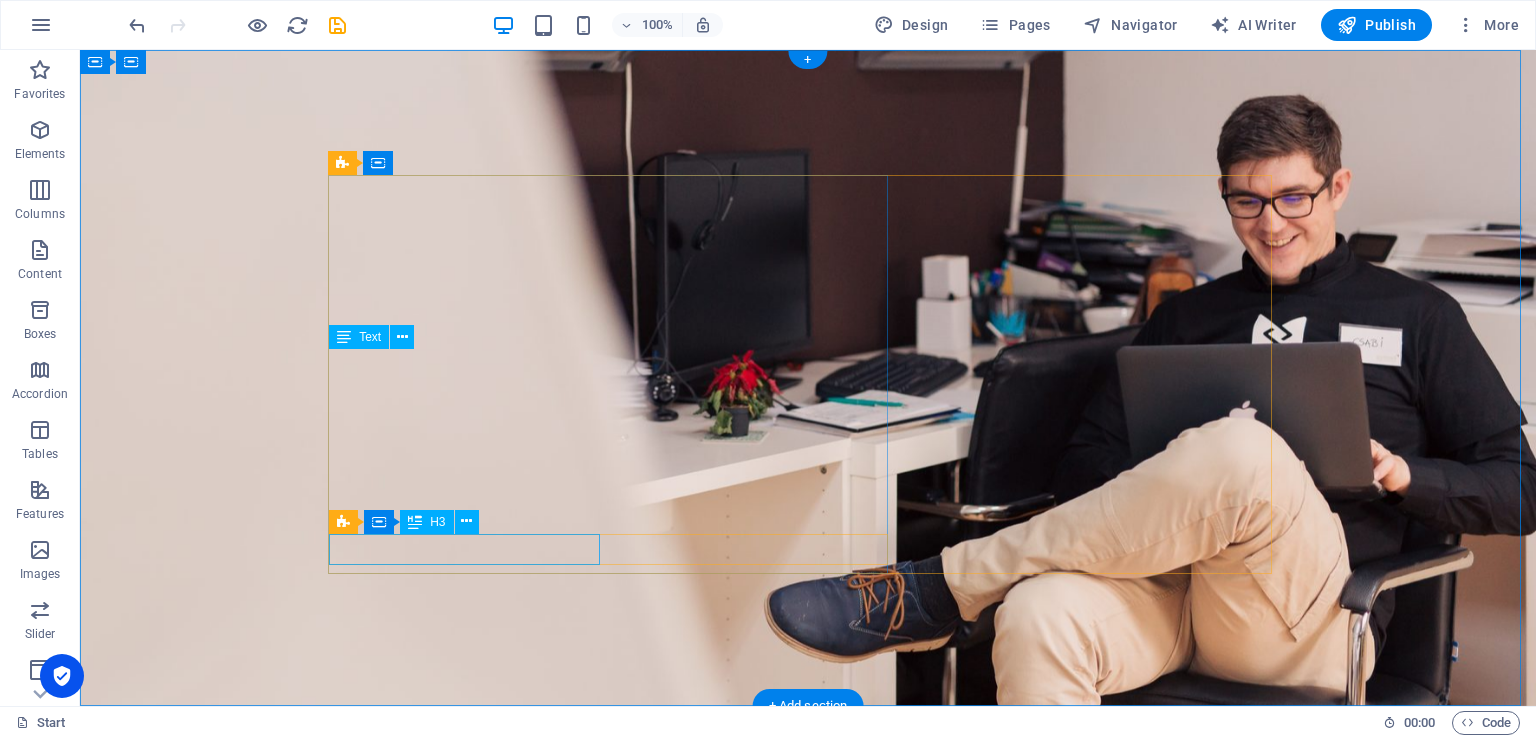 click on "Happy coder" at bounding box center (808, 1201) 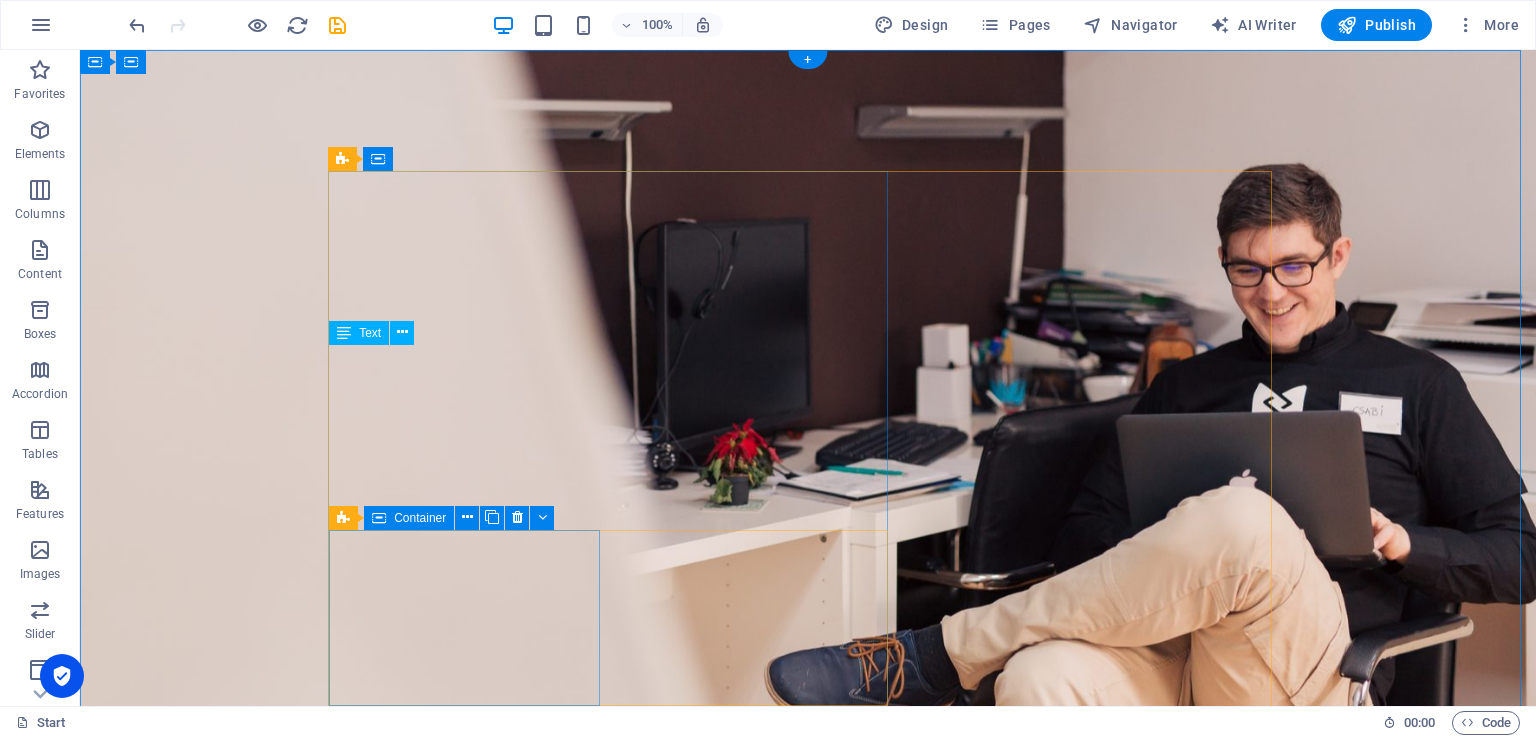 scroll, scrollTop: 400, scrollLeft: 0, axis: vertical 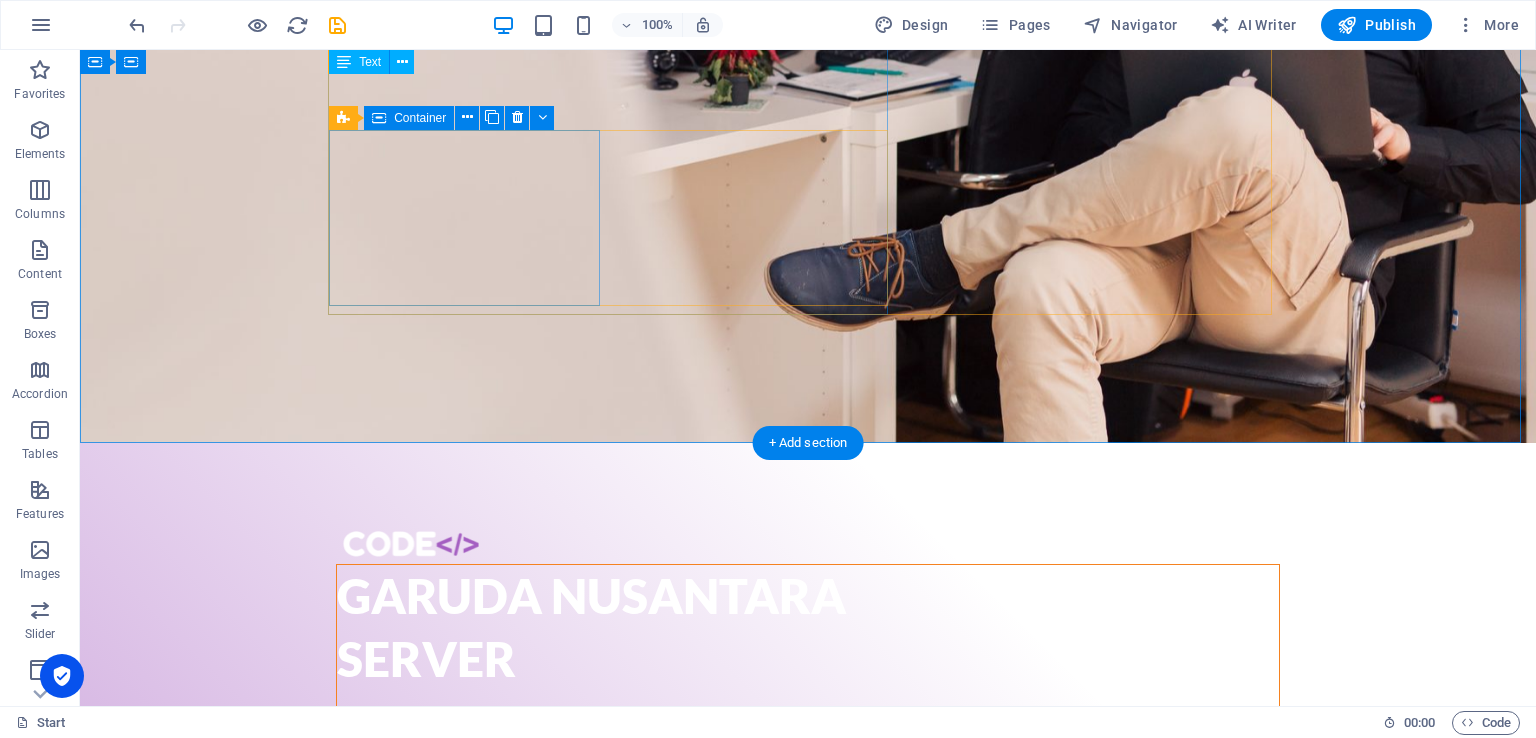 click on "Drop content here or  Add elements  Paste clipboard" at bounding box center (808, 994) 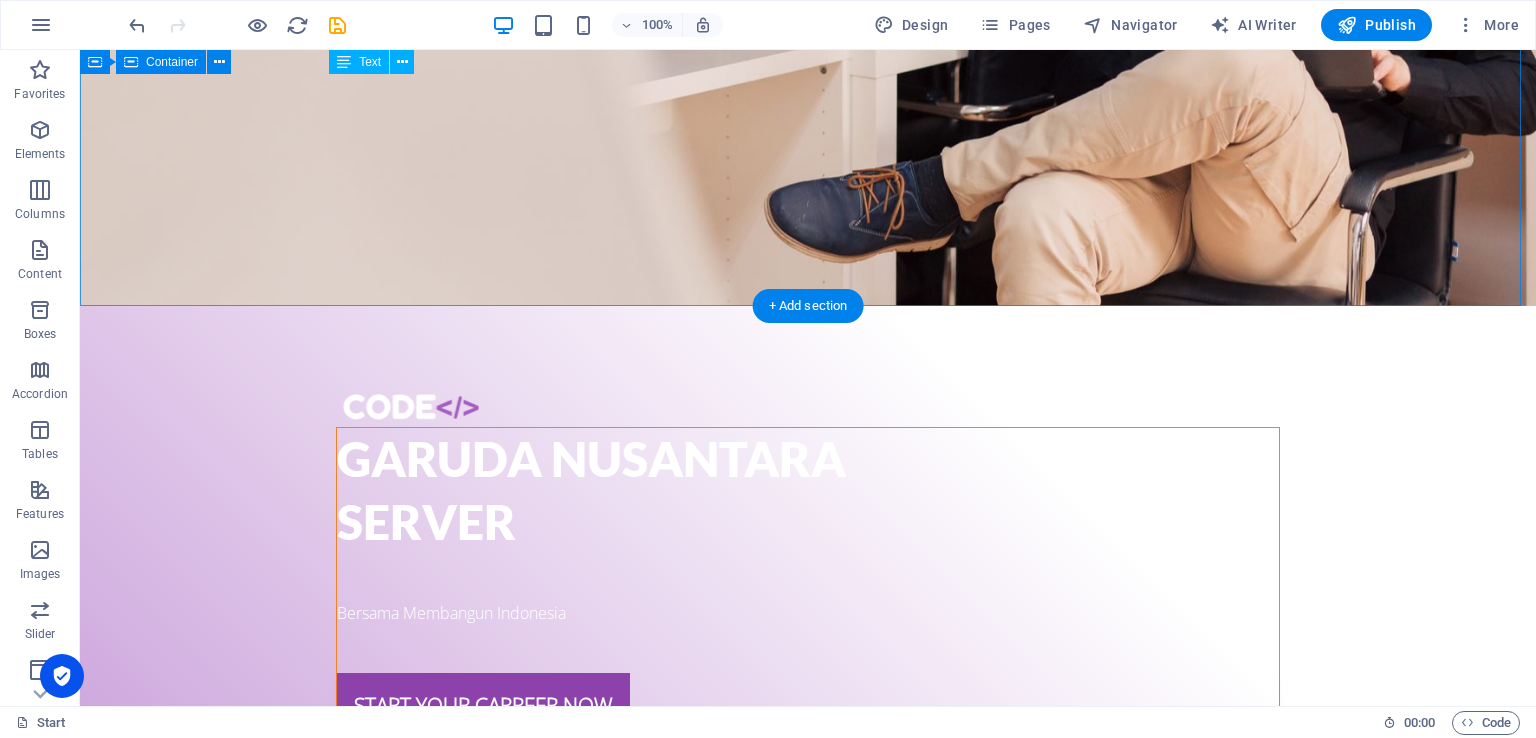 scroll, scrollTop: 200, scrollLeft: 0, axis: vertical 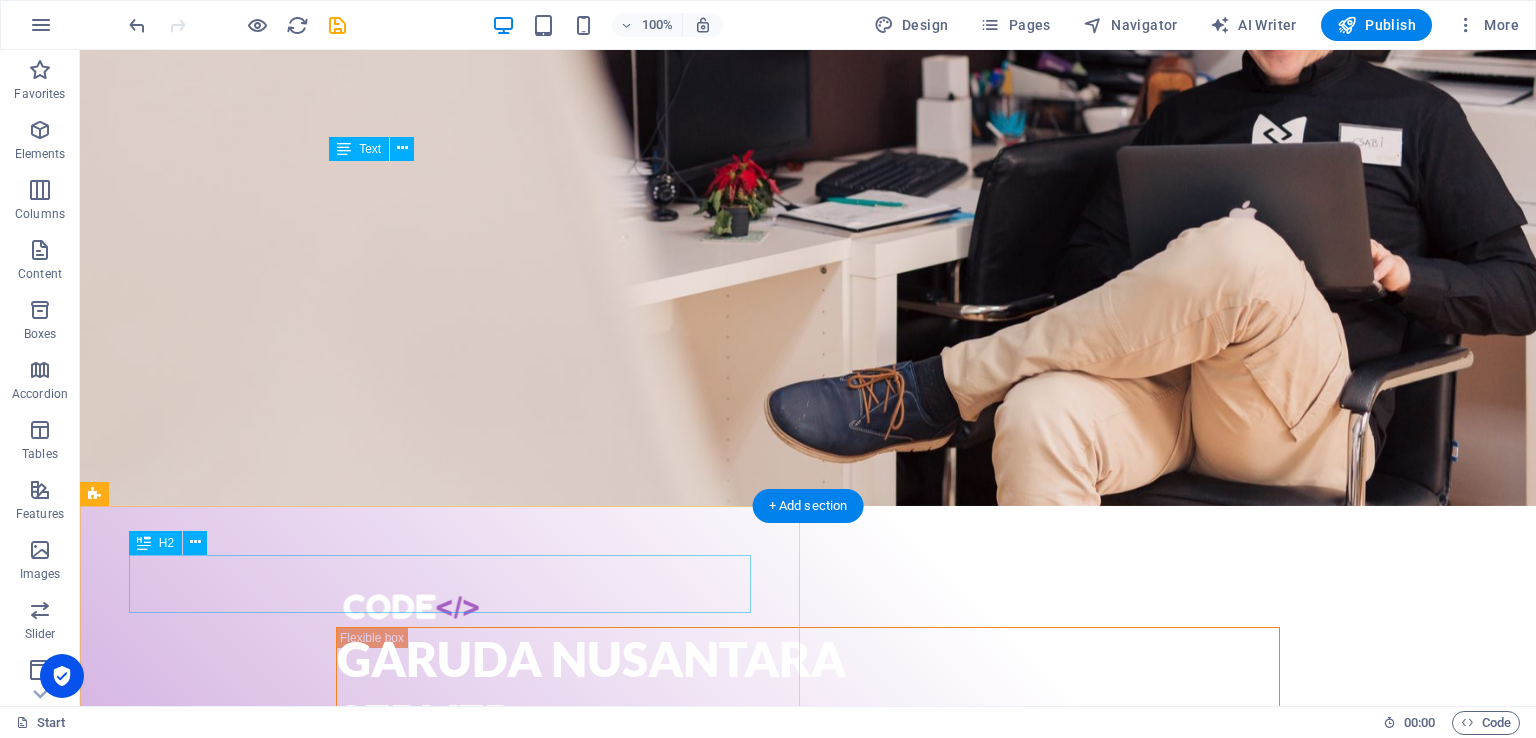 click on "Join the team" at bounding box center [440, 1359] 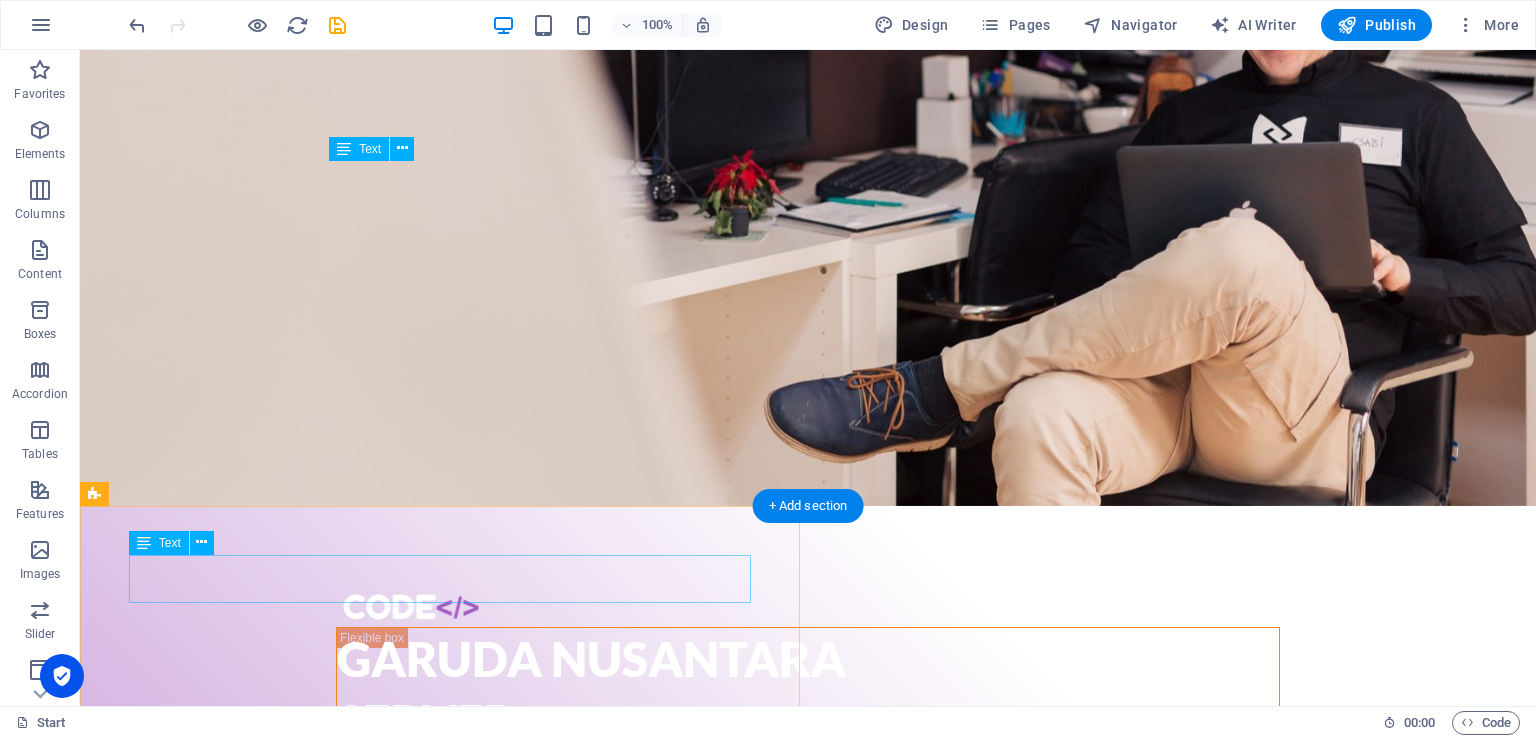 click on "Lorem ipsum dolor sit amet, consectetur adipisicing elit. Explicabo, cupiditate necessitatibus sapiente nisi soluta placeat esse velit dolorem eius aliquam!" at bounding box center (440, 1354) 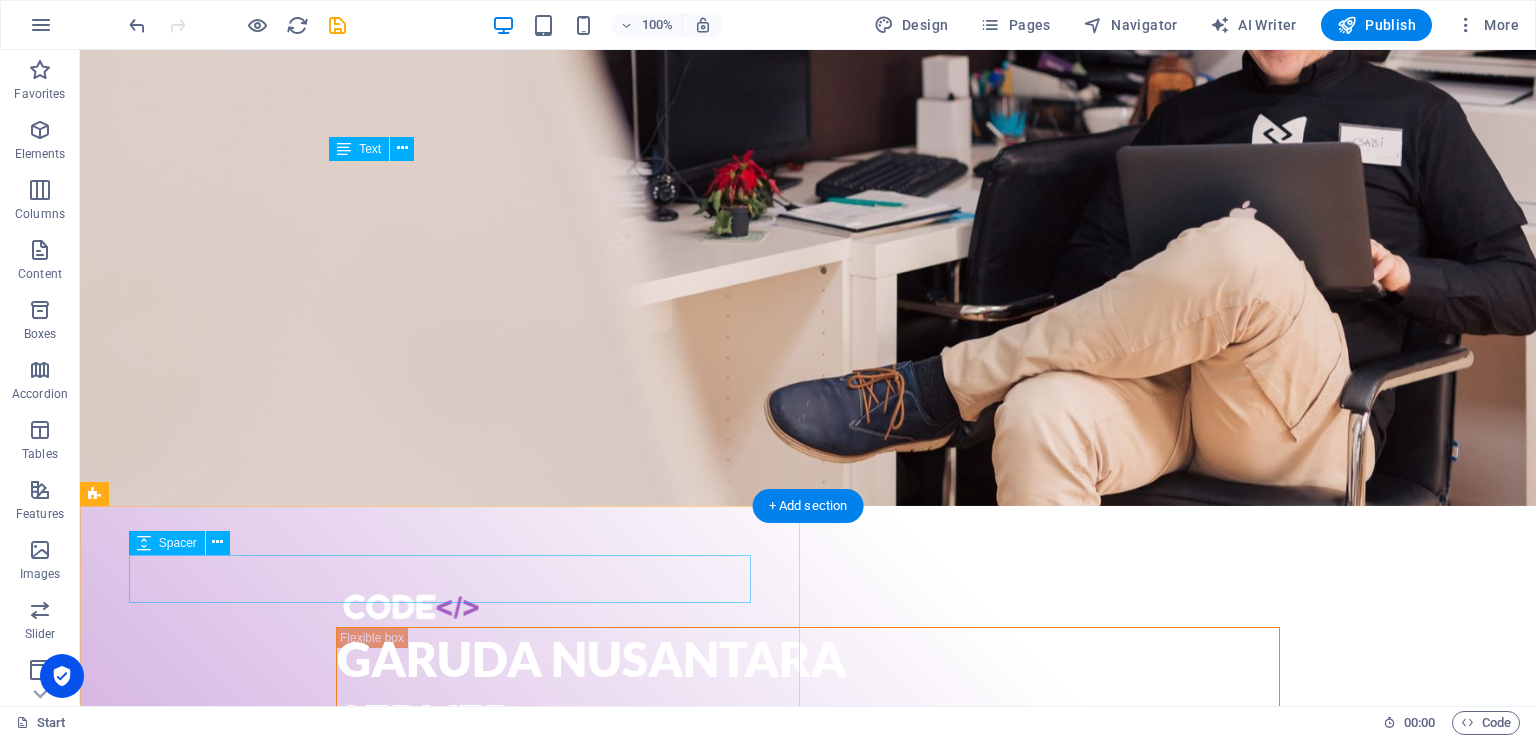 click at bounding box center [440, 1354] 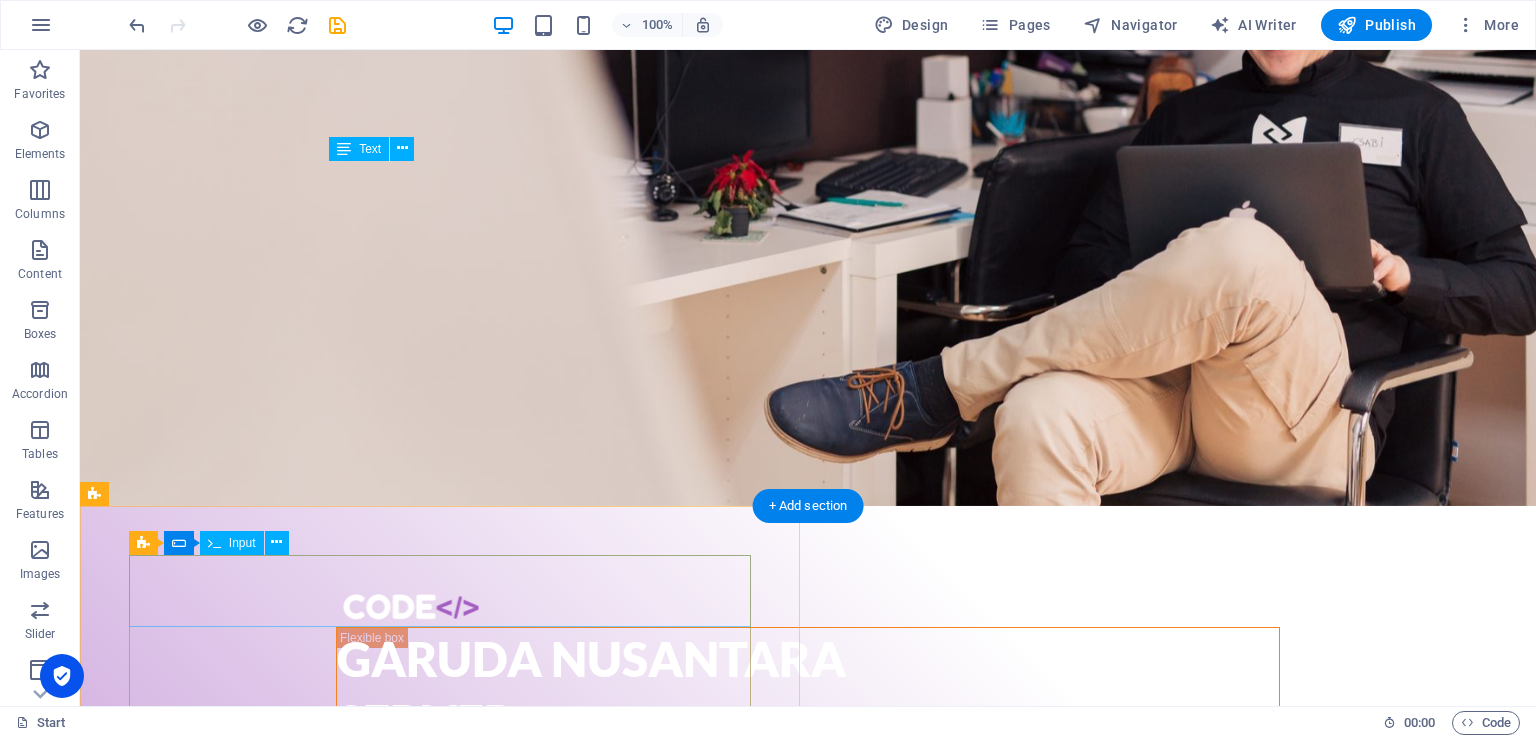 click on "First Name" 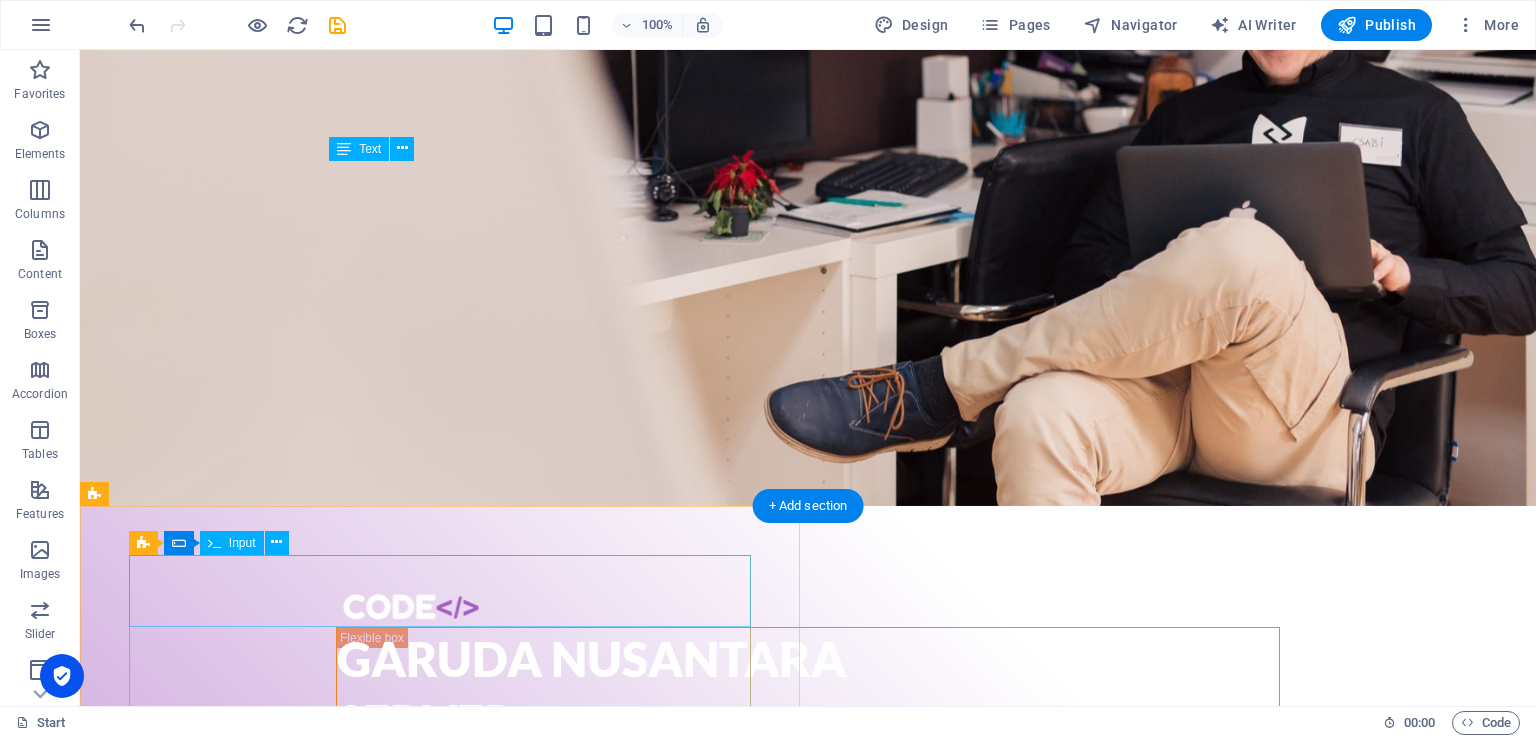 click on "Last Name" 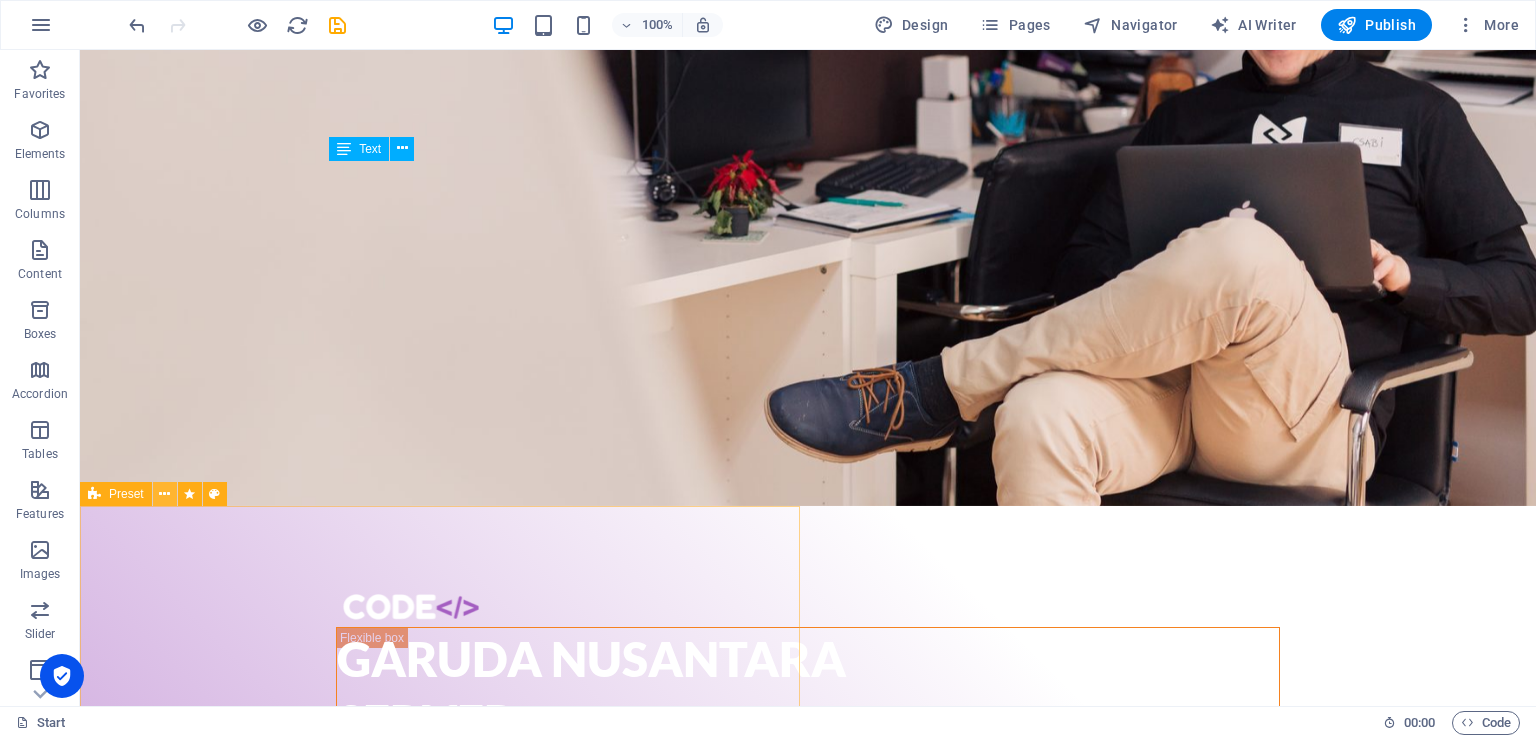 click at bounding box center (164, 494) 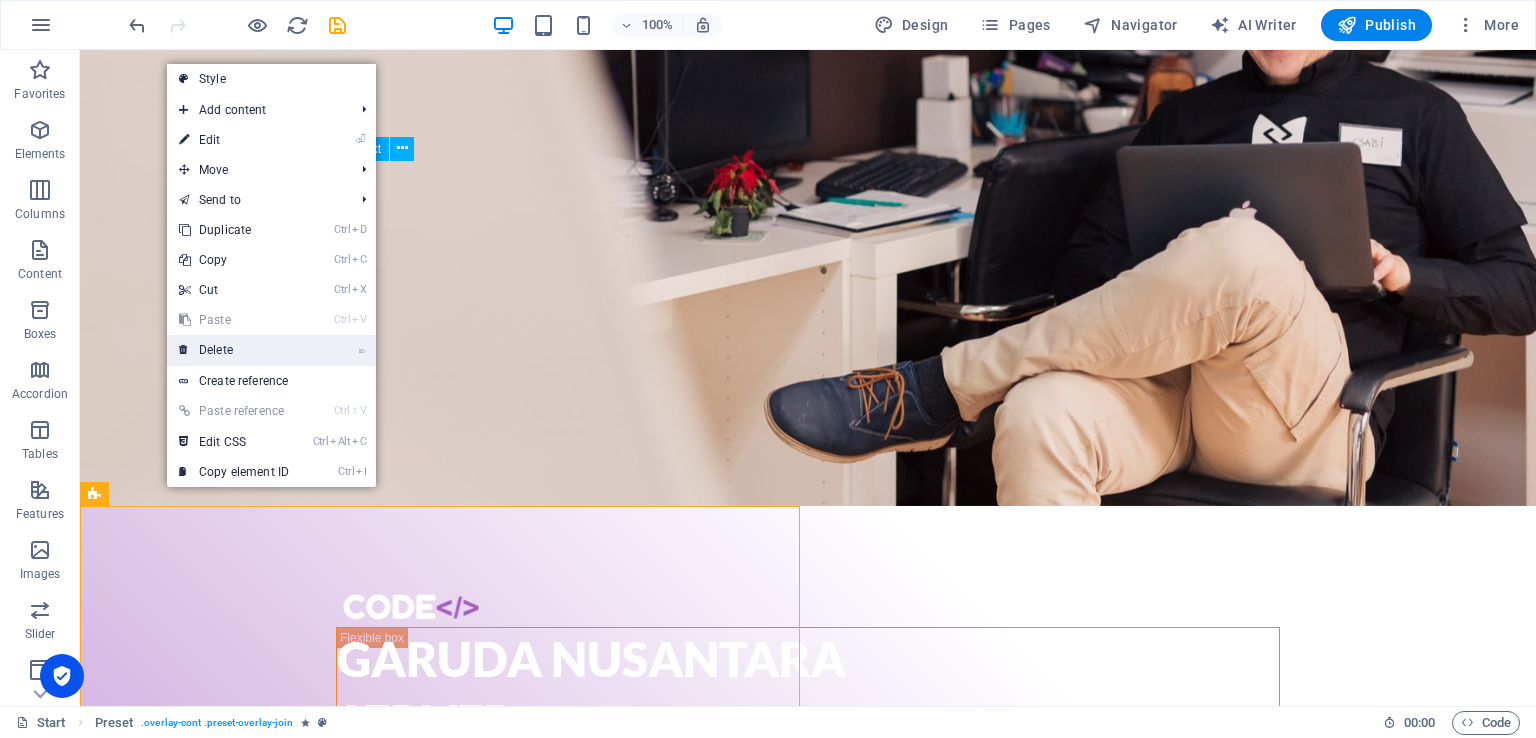 click on "⌦  Delete" at bounding box center [234, 350] 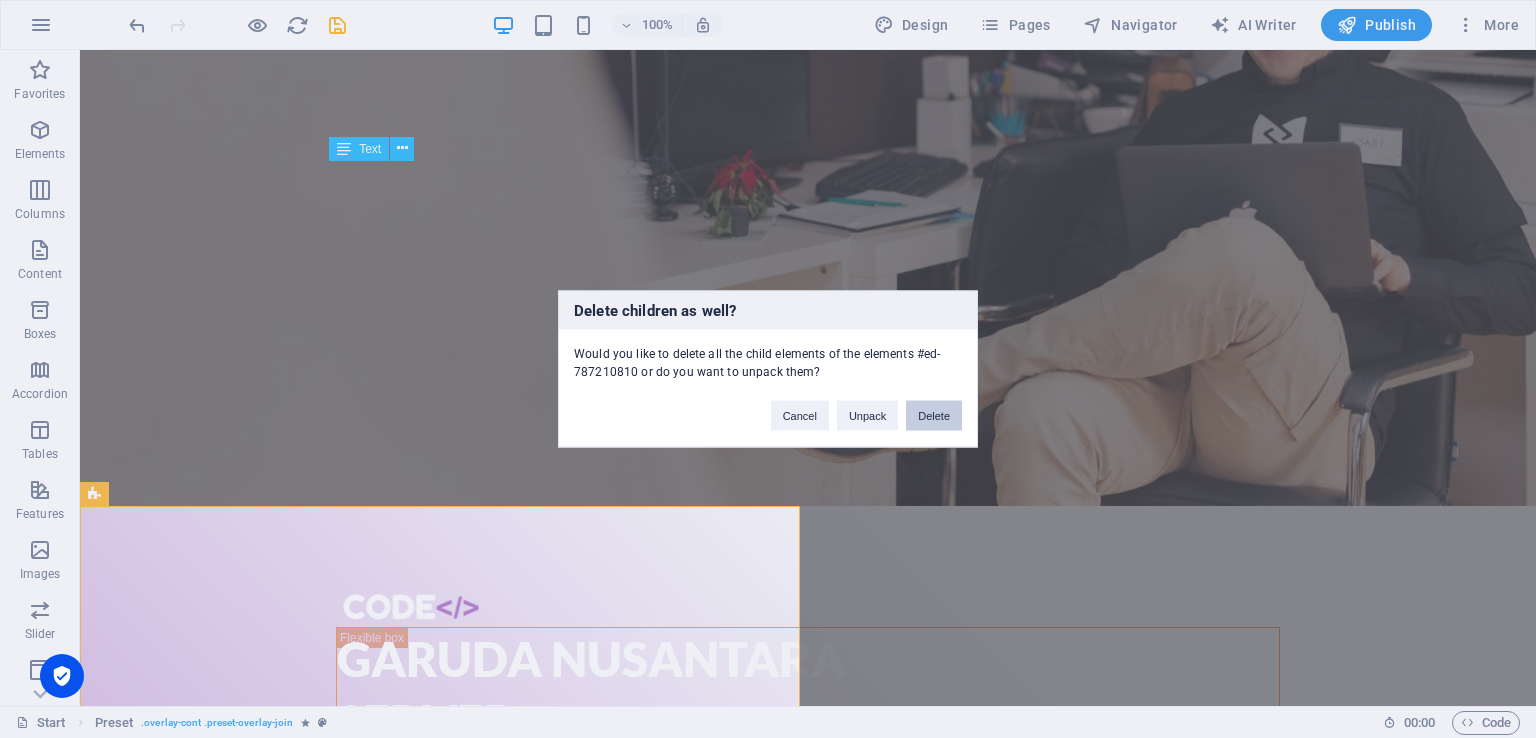 click on "Delete" at bounding box center [934, 416] 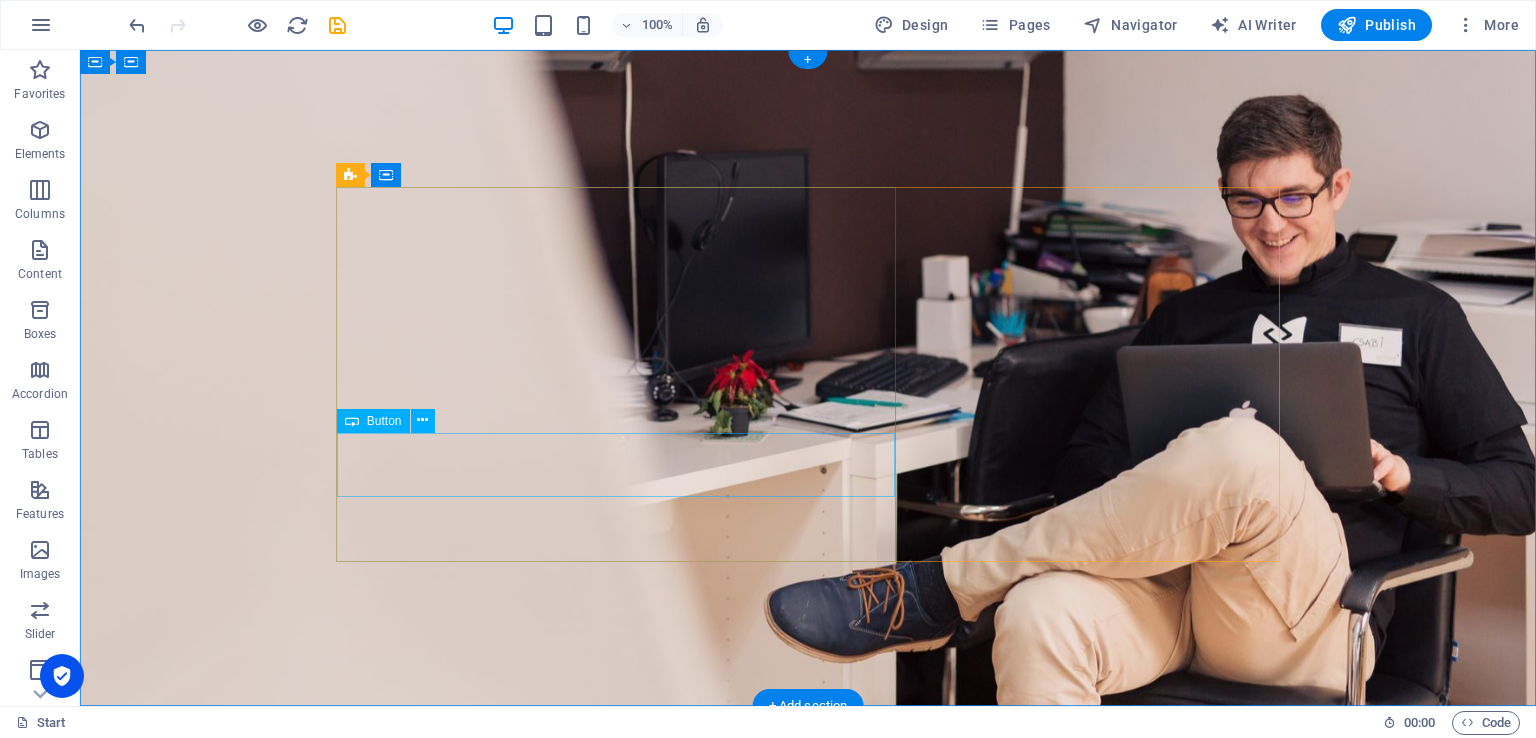 click on "Start your carreer now" at bounding box center [808, 1105] 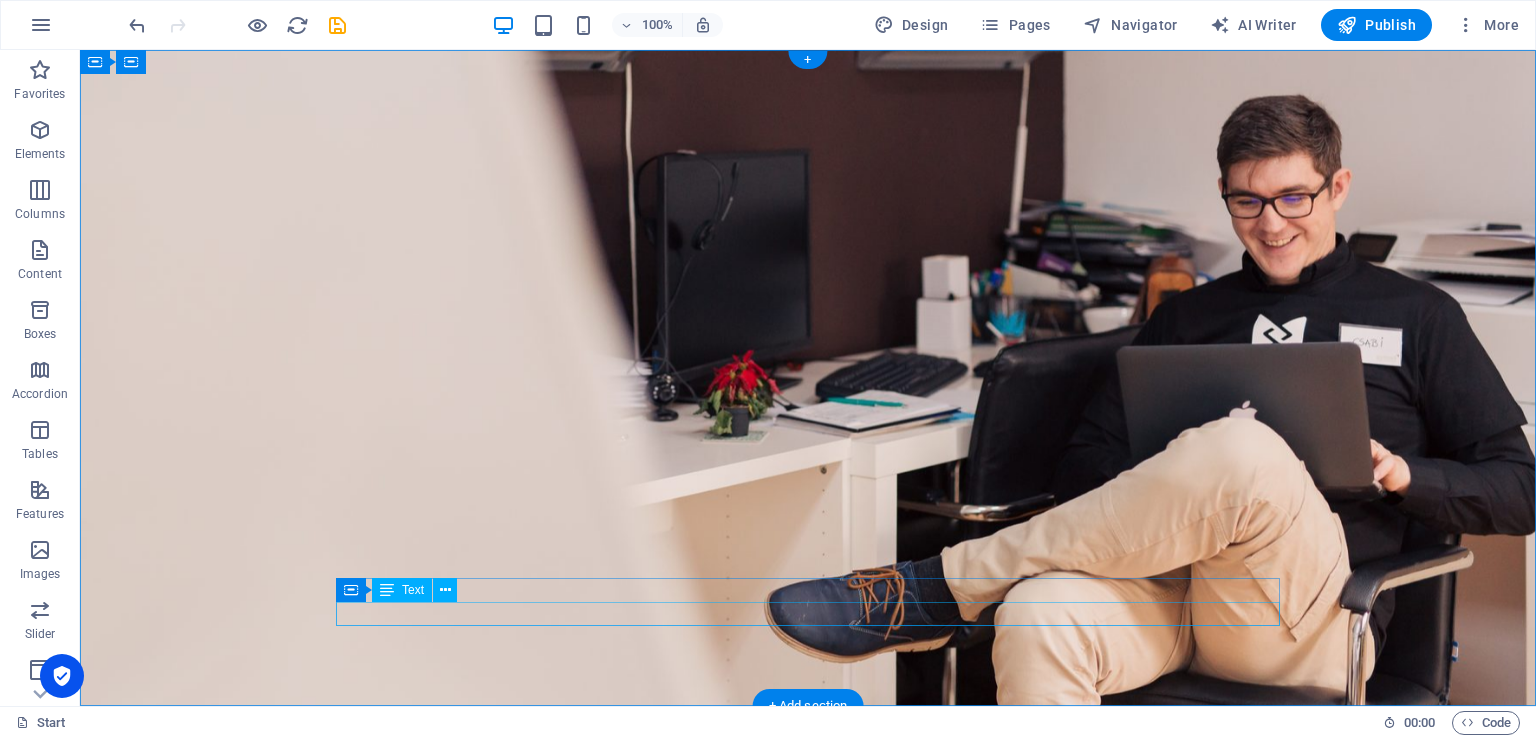 click on "© Code -  Legal notice  |  Privacy" at bounding box center [808, 1324] 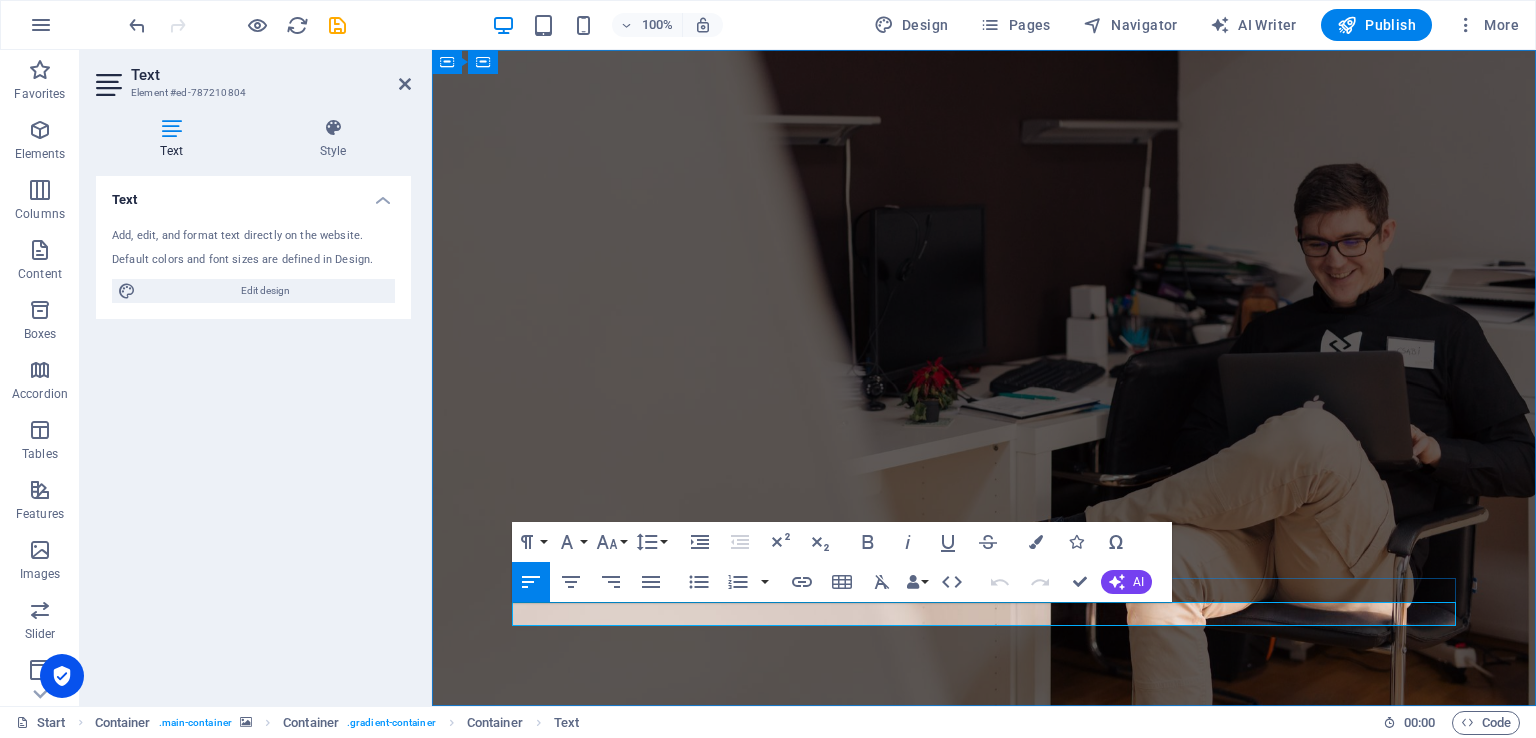 drag, startPoint x: 579, startPoint y: 614, endPoint x: 781, endPoint y: 610, distance: 202.0396 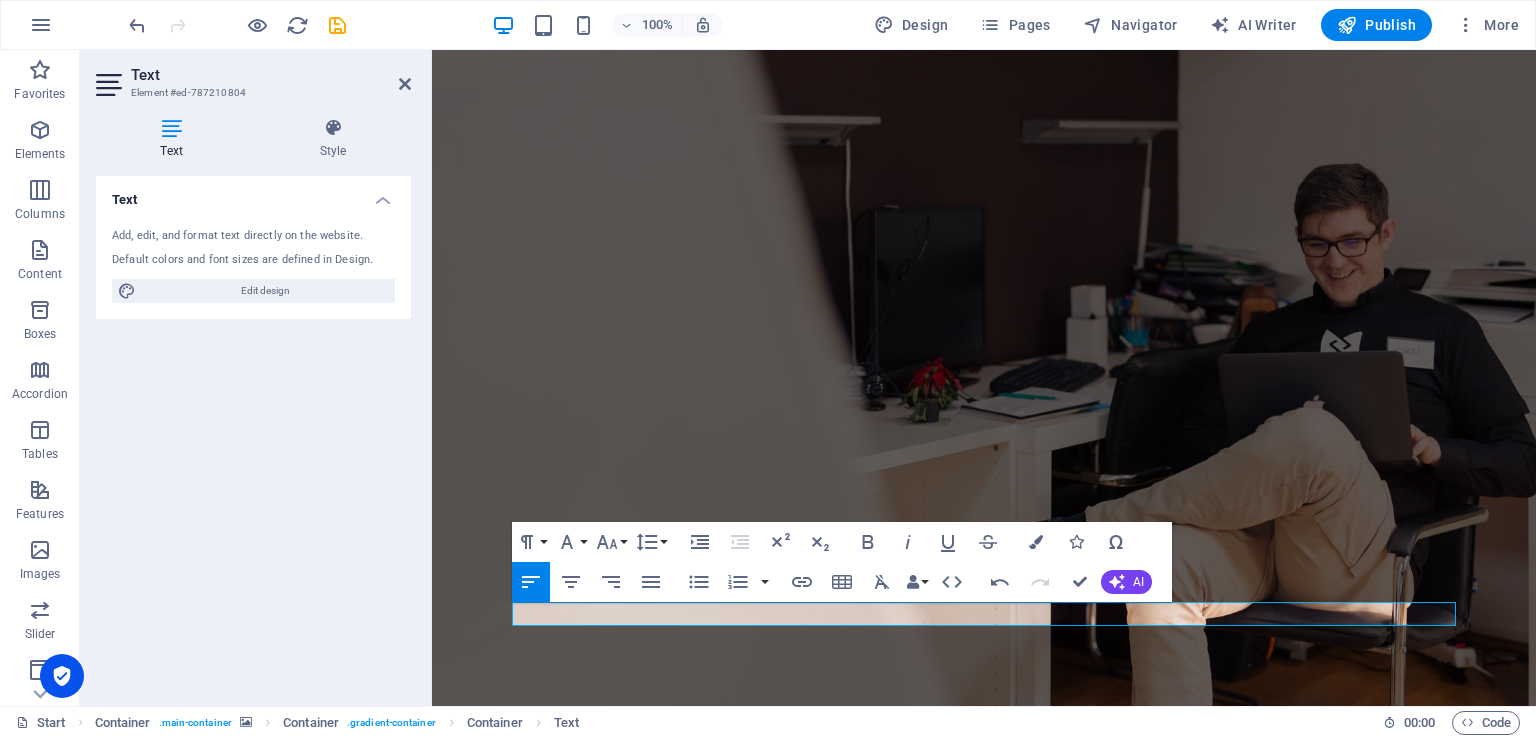 type 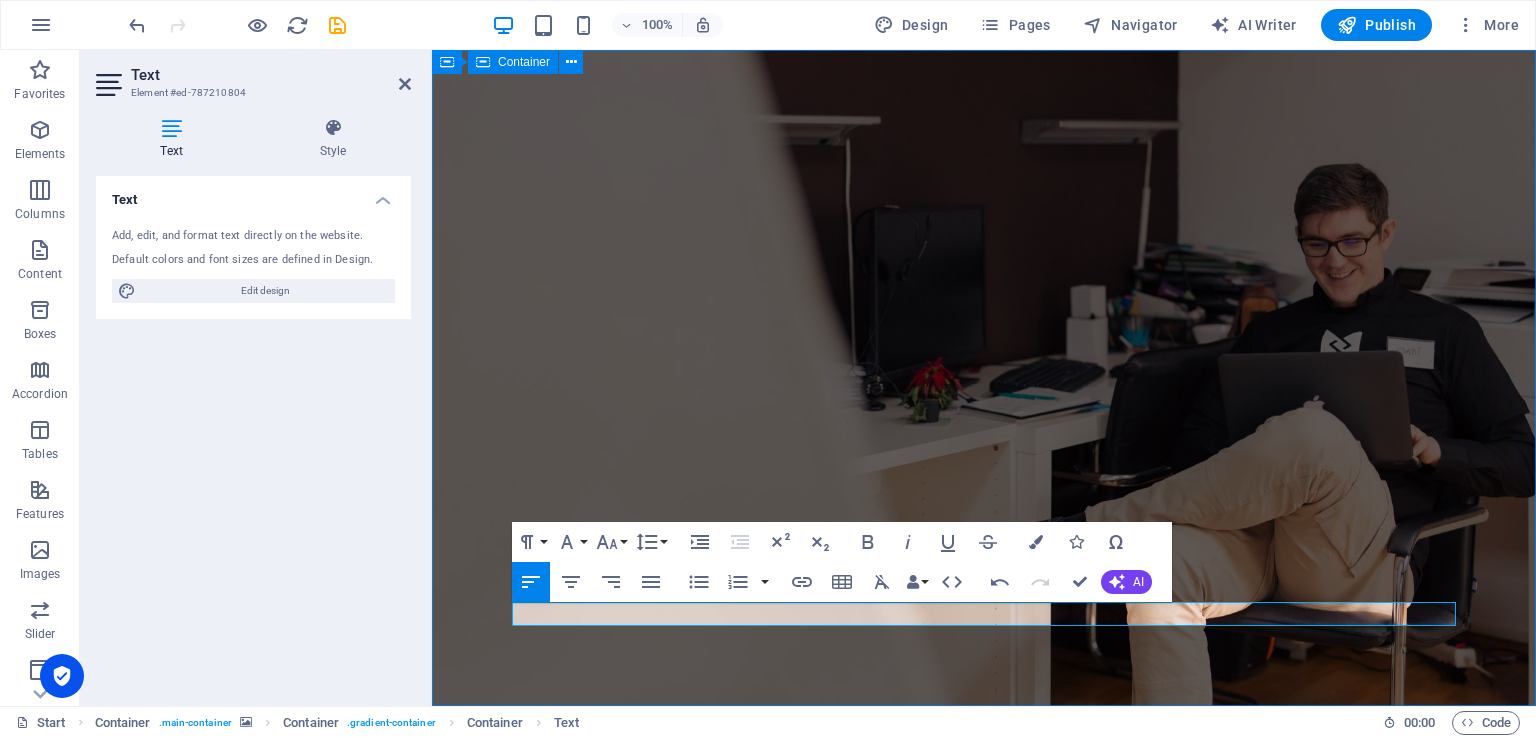 click on "GARUDA NUSANTARA SERVER Bersama Membangun Indonesia Drop content here or  Add elements  Paste clipboard © Garuda Nusantara Server" at bounding box center (984, 1061) 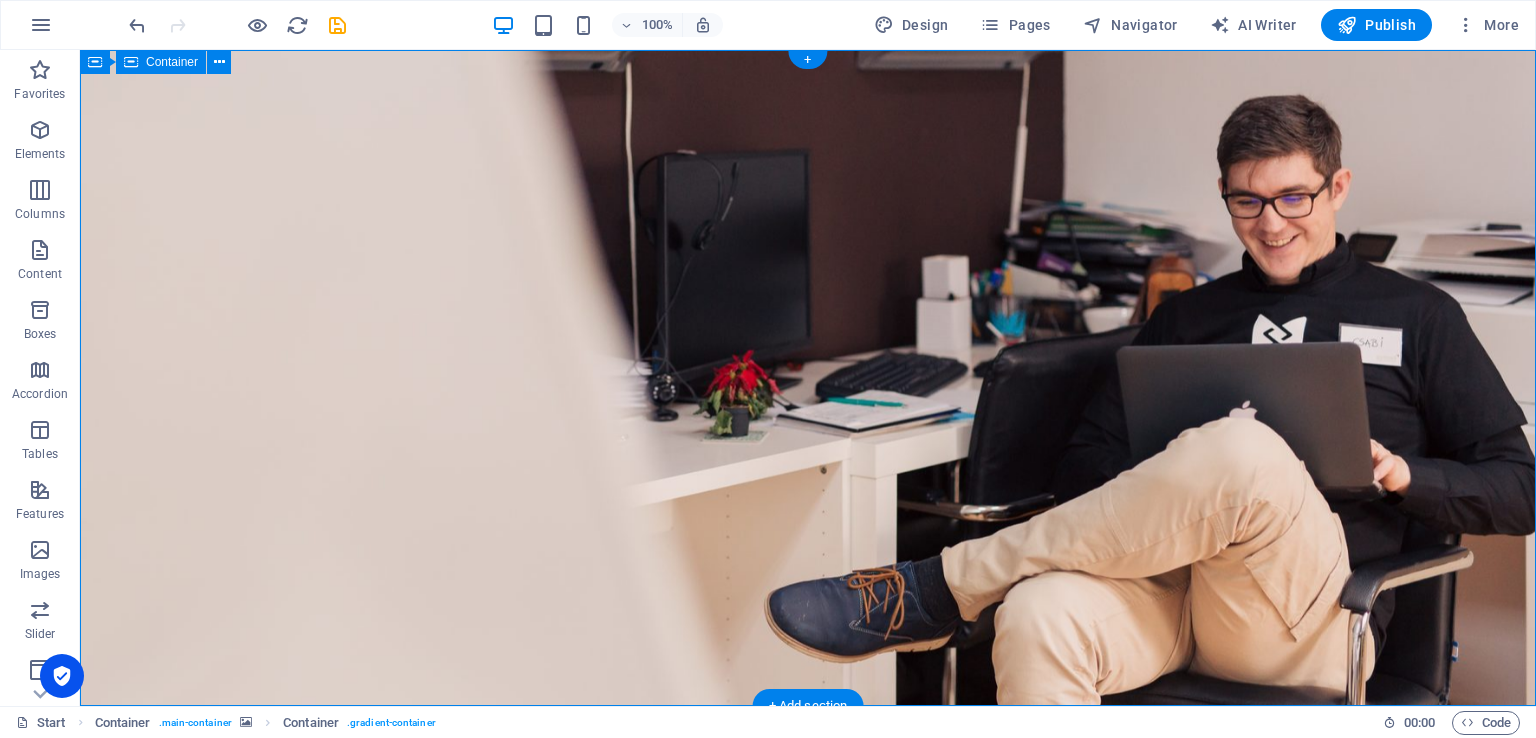 click on "GARUDA NUSANTARA SERVER Bersama Membangun Indonesia Drop content here or  Add elements  Paste clipboard © Garuda Nusantara Server" at bounding box center (808, 1061) 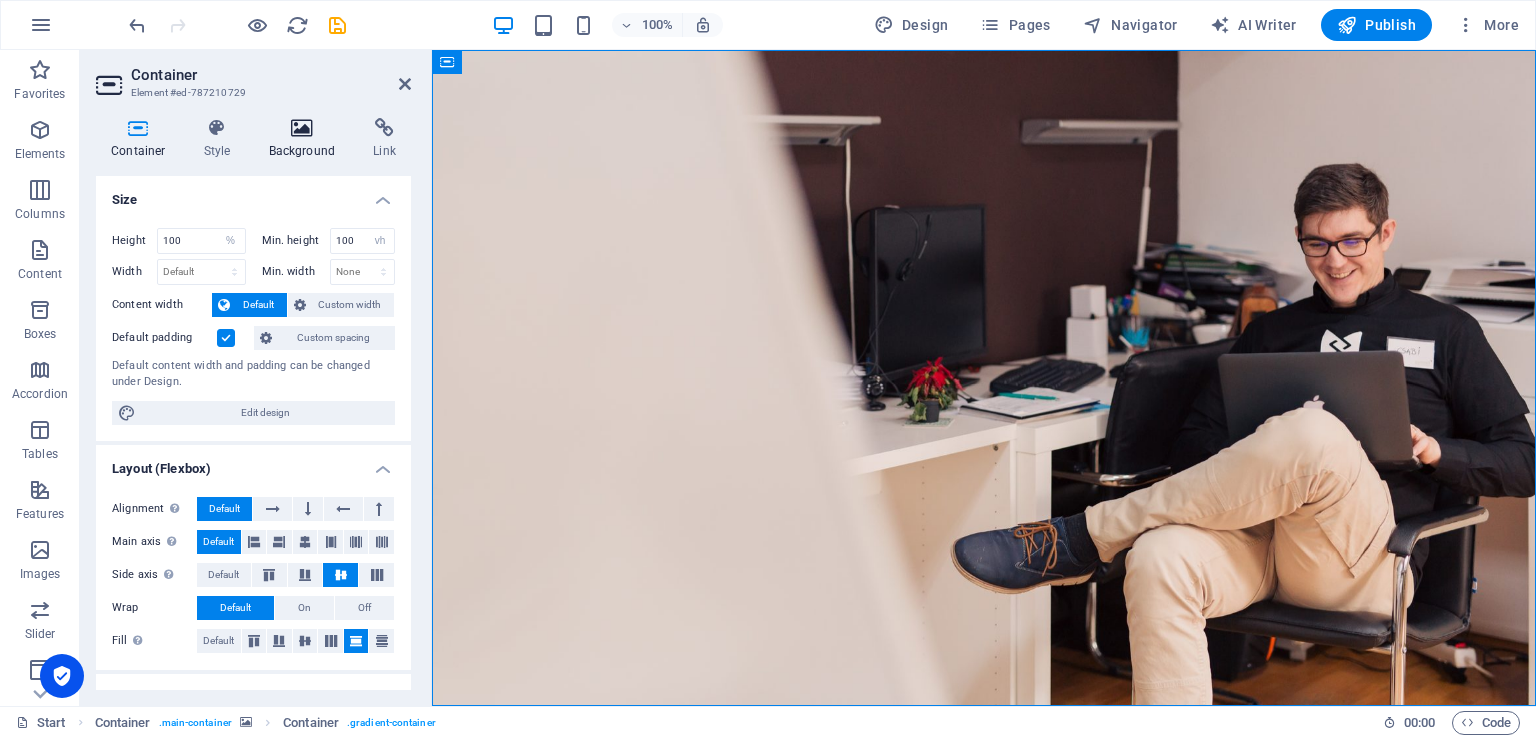 click on "Background" at bounding box center (306, 139) 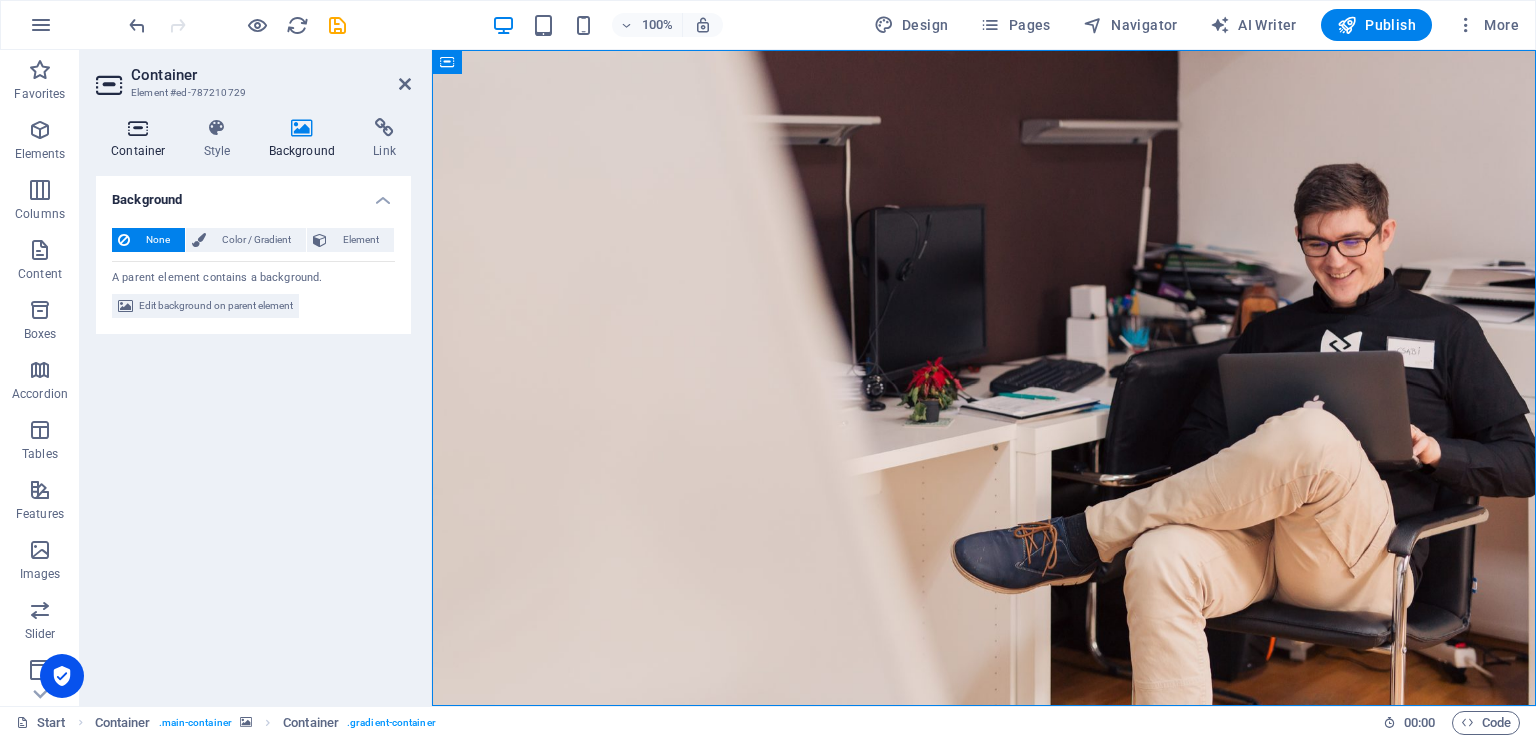 click on "Container" at bounding box center (142, 139) 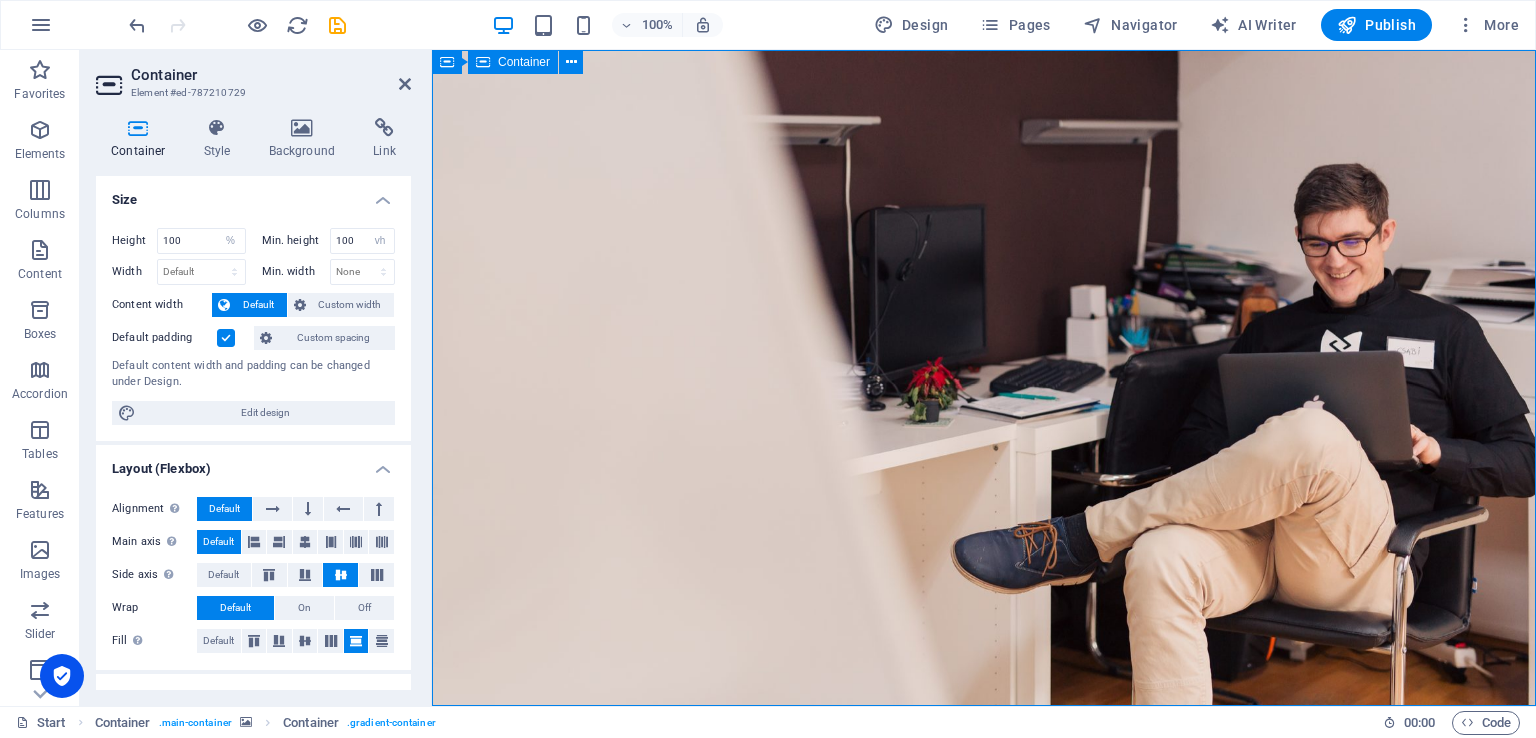 scroll, scrollTop: 260, scrollLeft: 0, axis: vertical 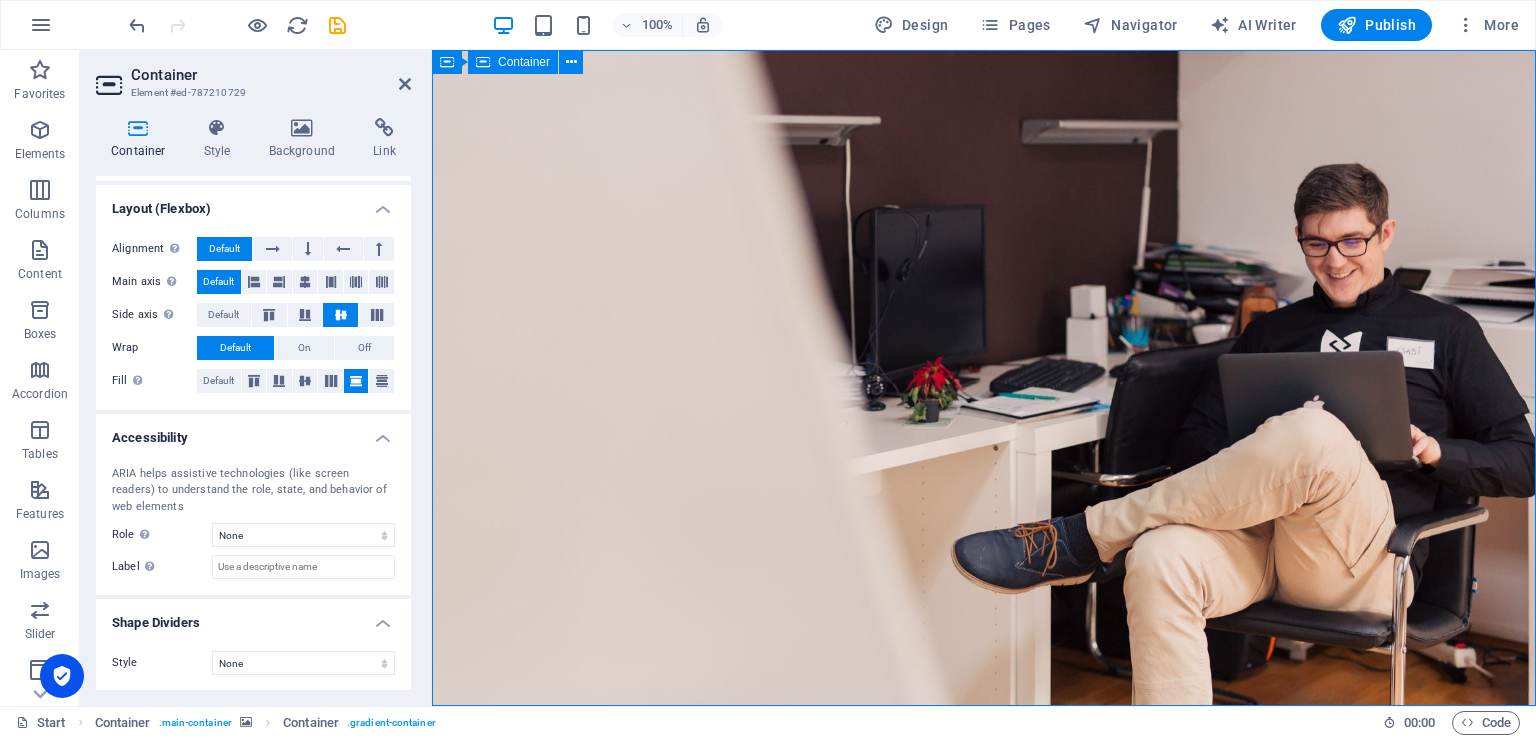 click on "GARUDA NUSANTARA SERVER Bersama Membangun Indonesia Drop content here or  Add elements  Paste clipboard © Garuda Nusantara Server" at bounding box center [984, 1061] 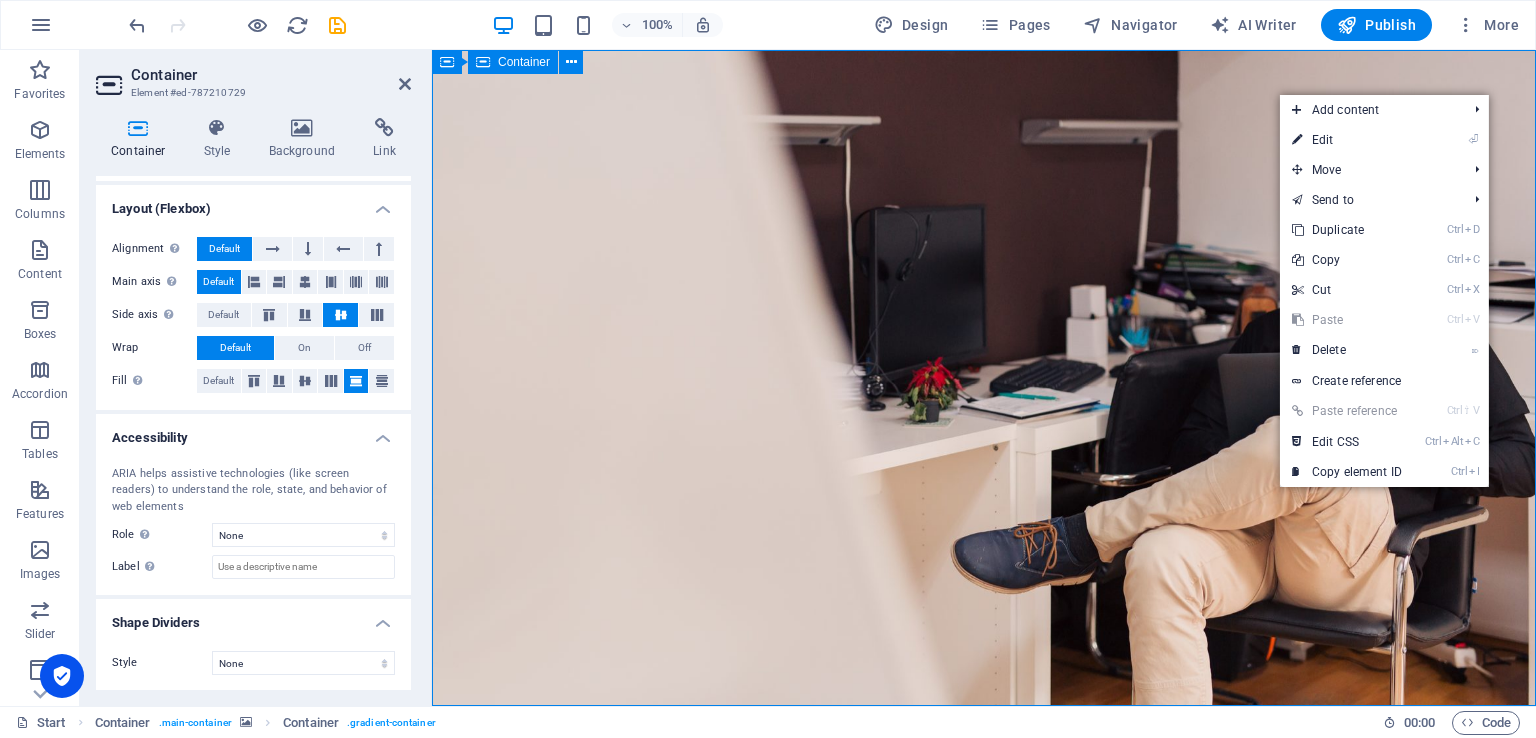 click on "GARUDA NUSANTARA SERVER Bersama Membangun Indonesia Drop content here or  Add elements  Paste clipboard © Garuda Nusantara Server" at bounding box center [984, 1061] 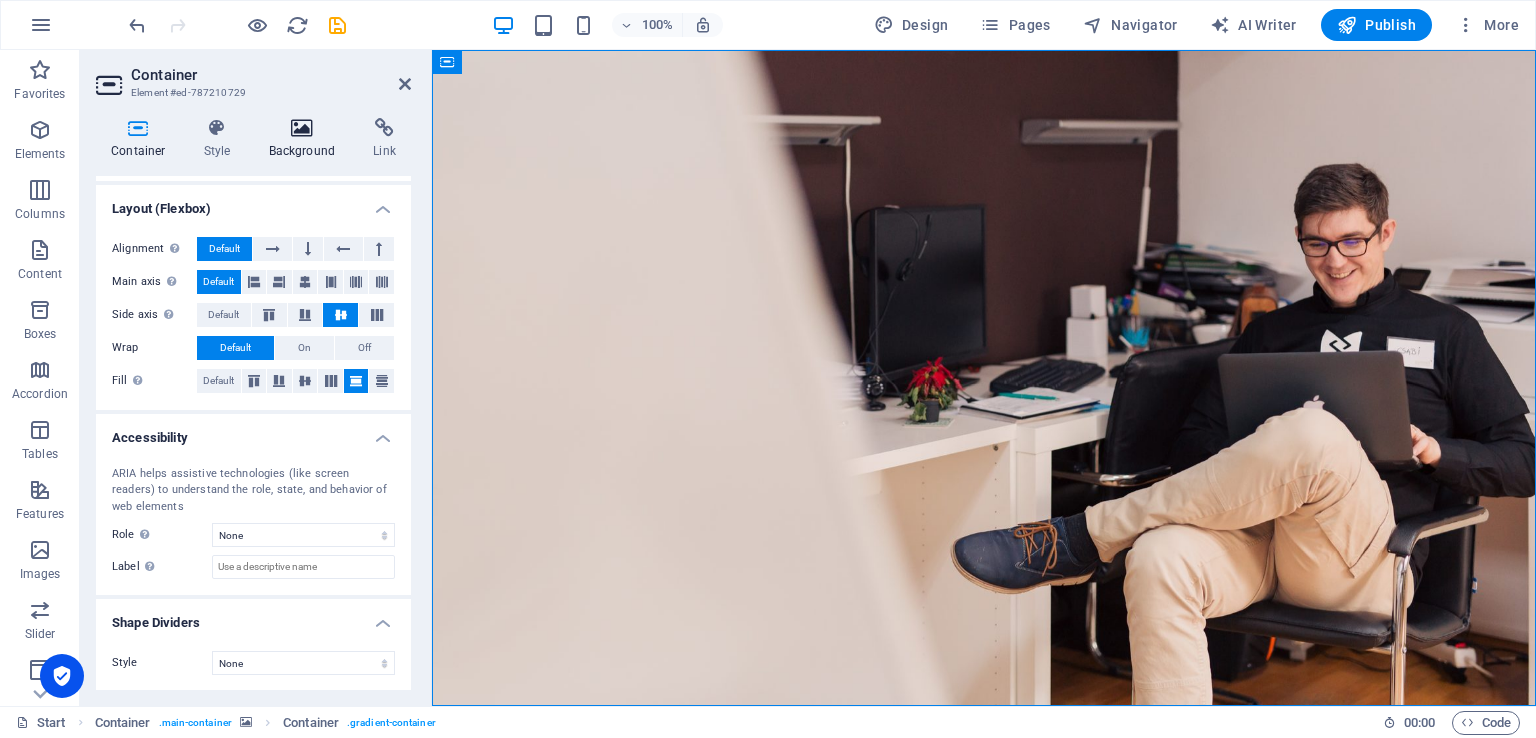 click on "Background" at bounding box center [306, 139] 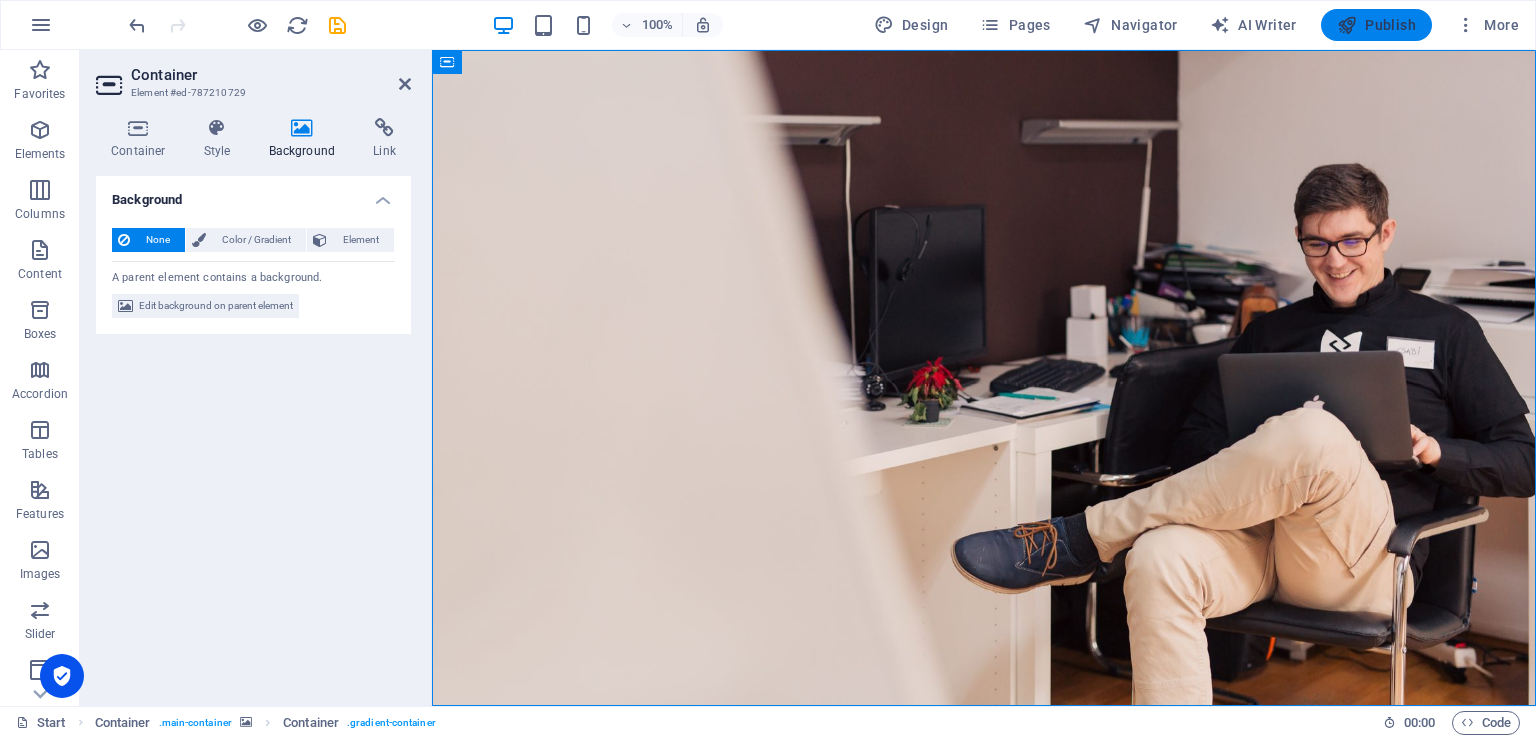 click on "Publish" at bounding box center (1376, 25) 